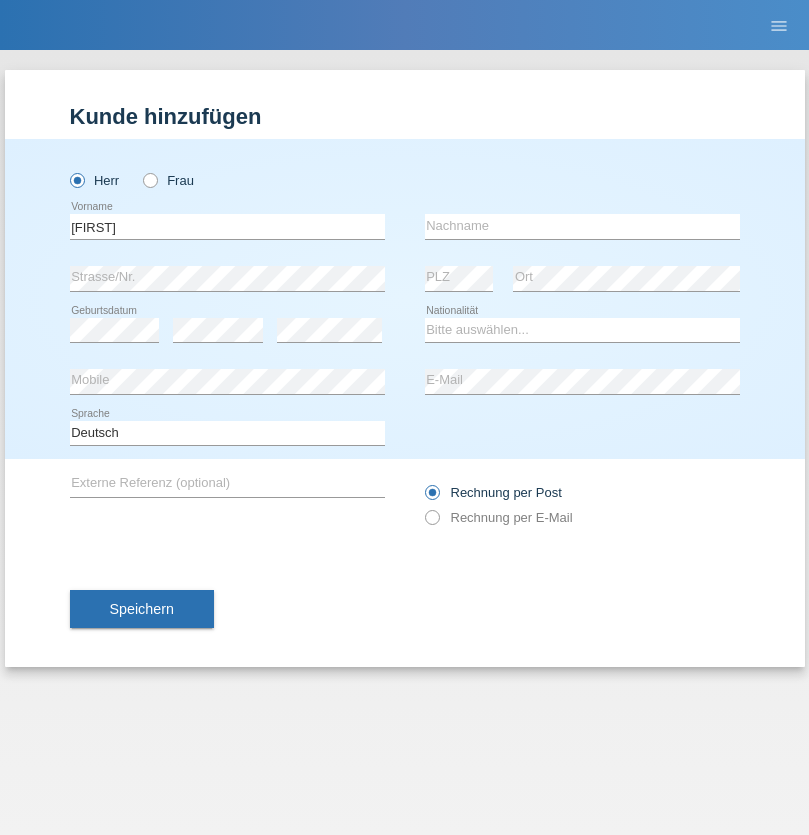 scroll, scrollTop: 0, scrollLeft: 0, axis: both 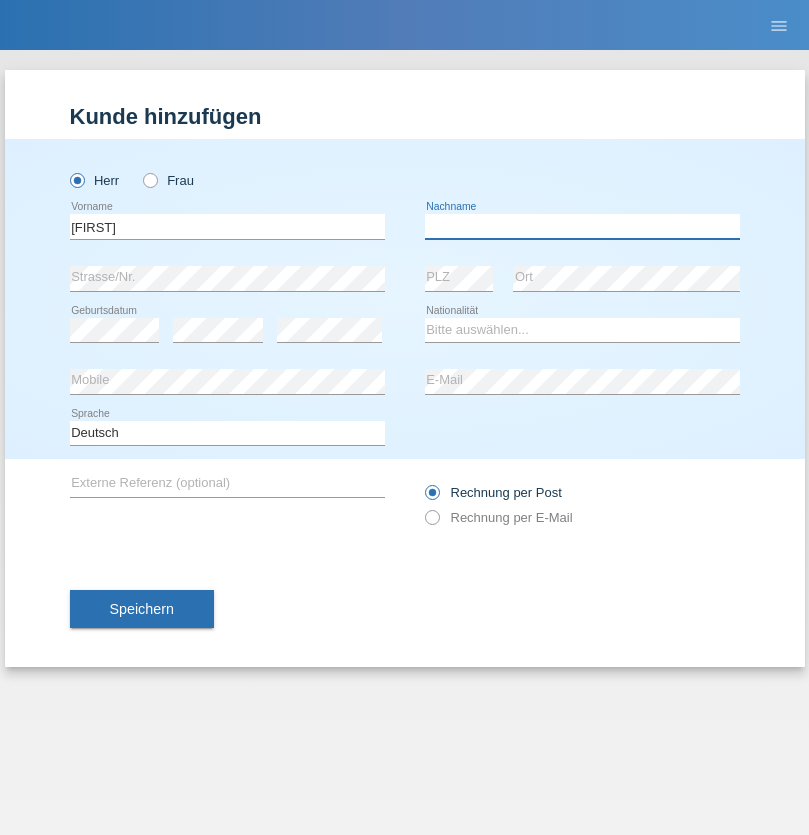 click at bounding box center [582, 226] 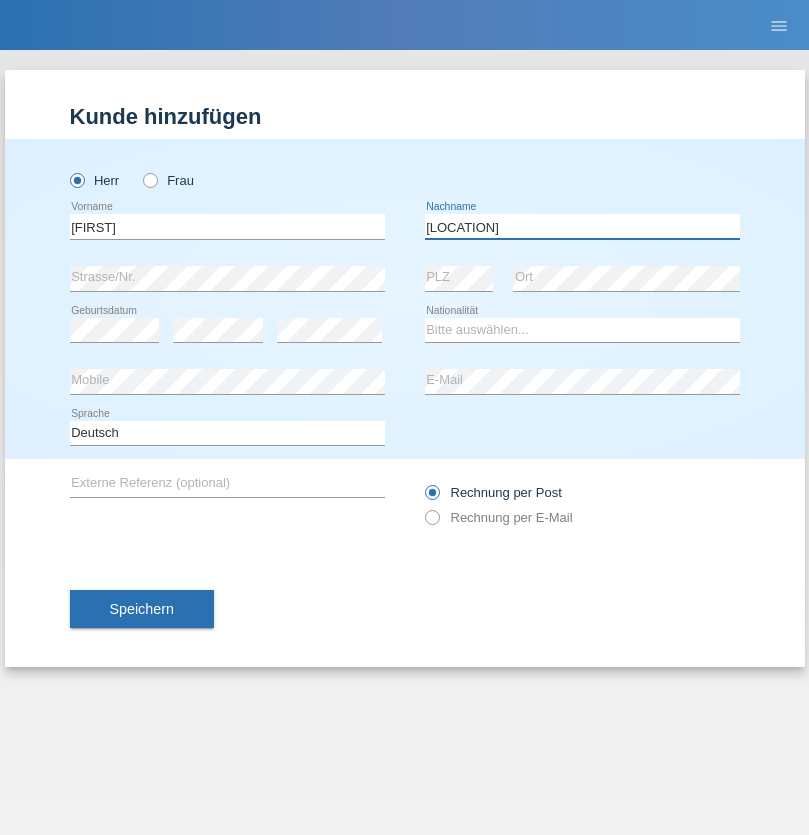 type on "[LAST]" 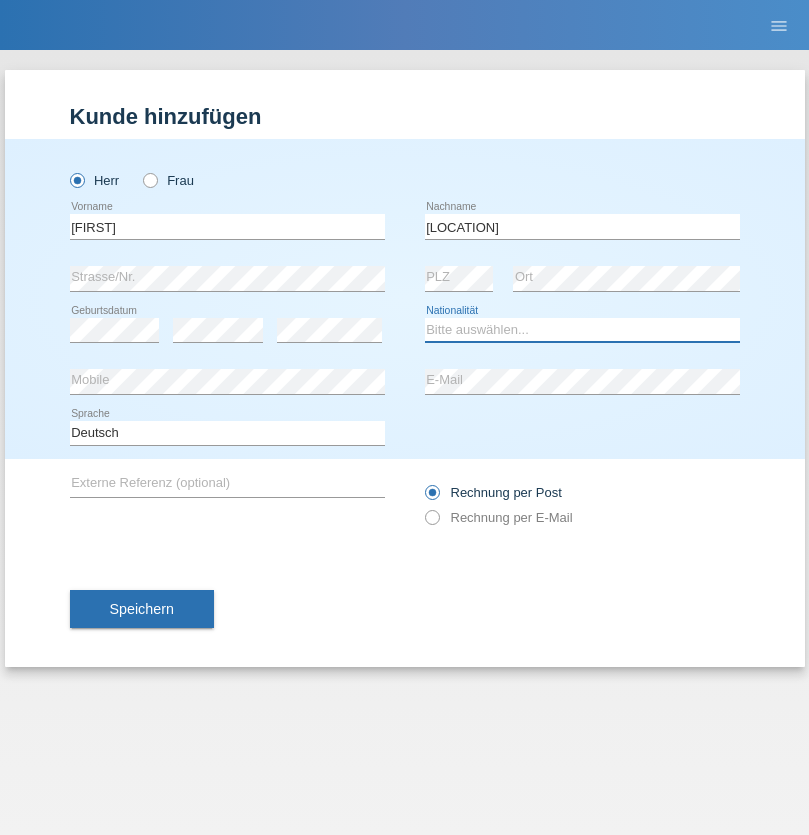 select on "CH" 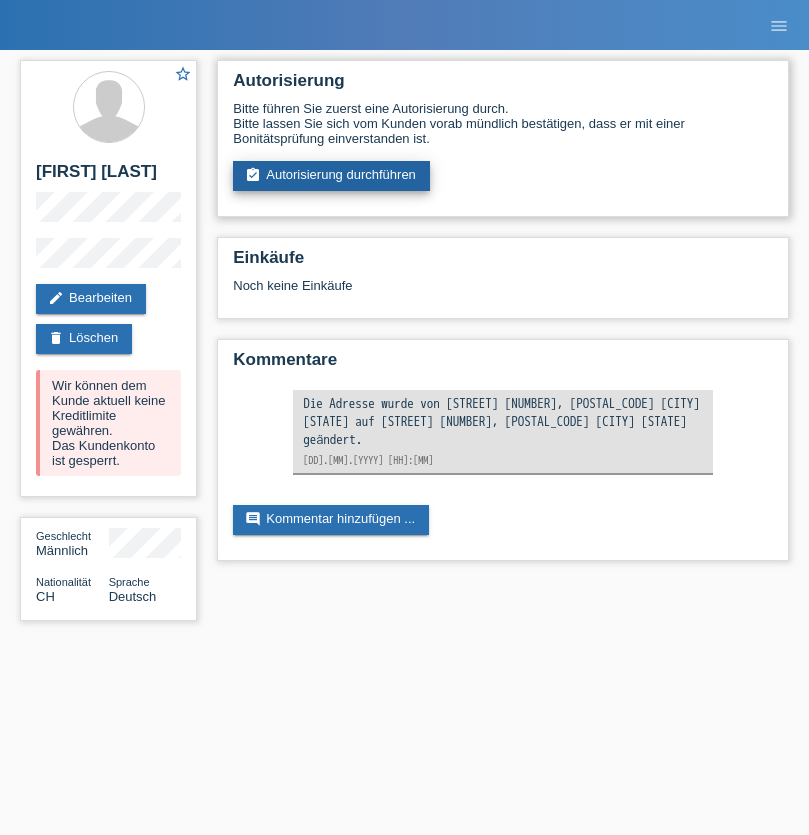 click on "assignment_turned_in  Autorisierung durchführen" at bounding box center [331, 176] 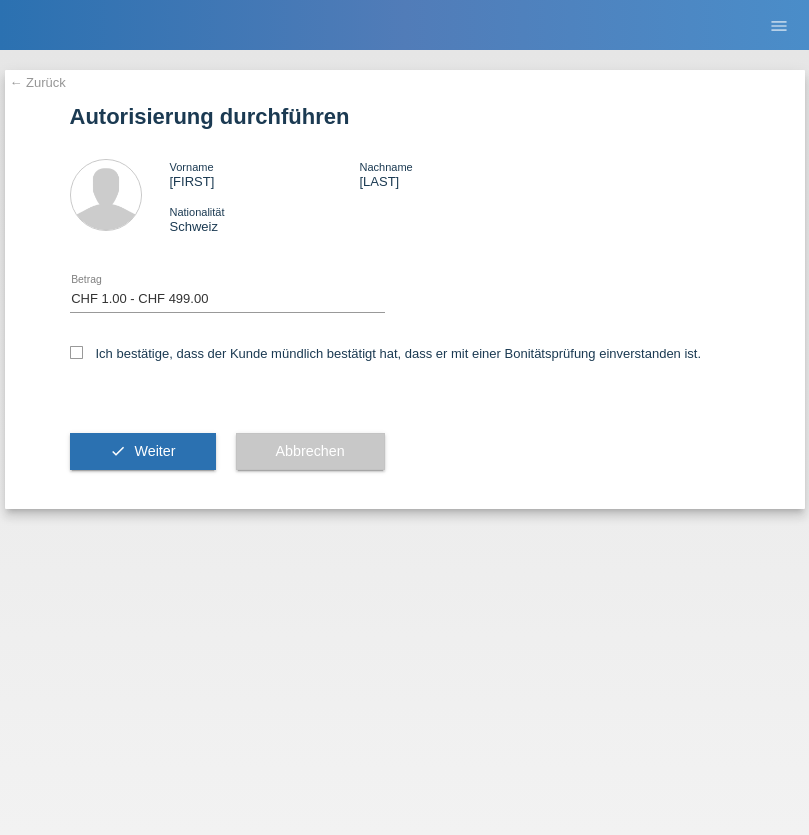 select on "1" 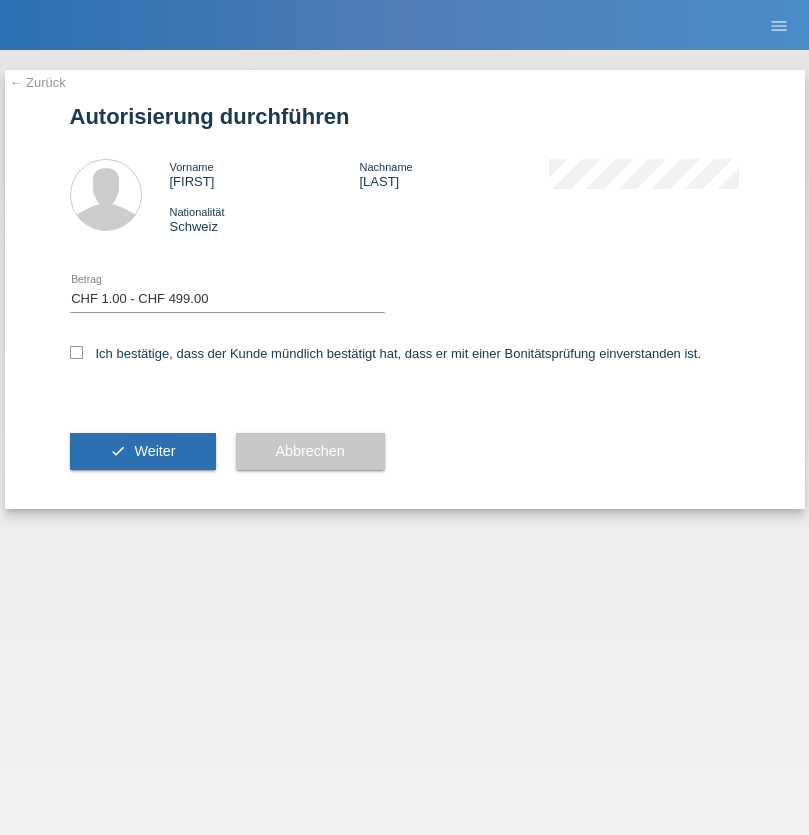 scroll, scrollTop: 0, scrollLeft: 0, axis: both 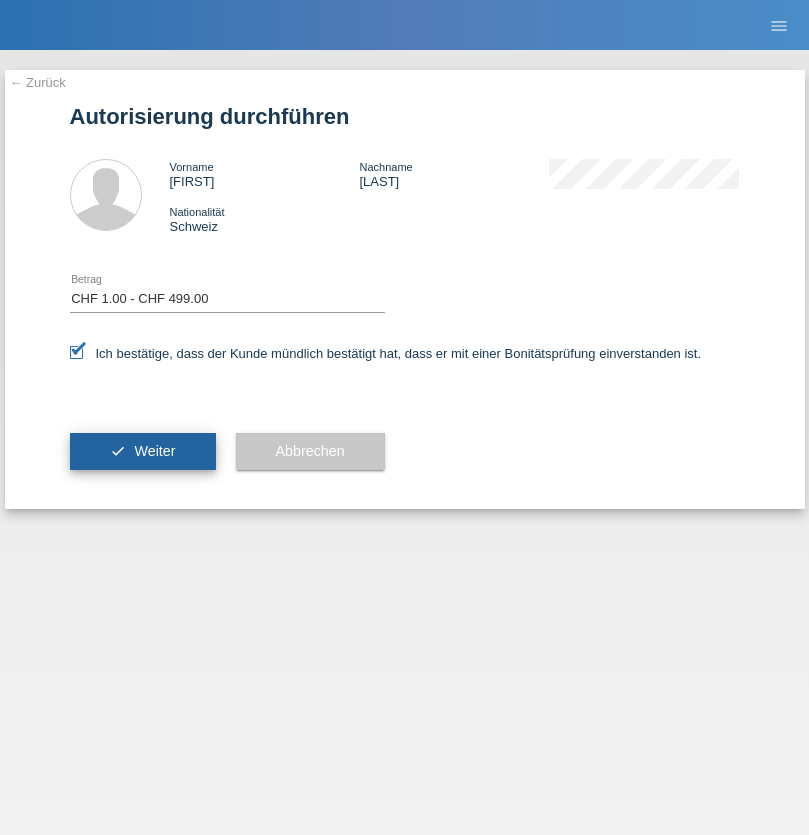 click on "Weiter" at bounding box center (154, 451) 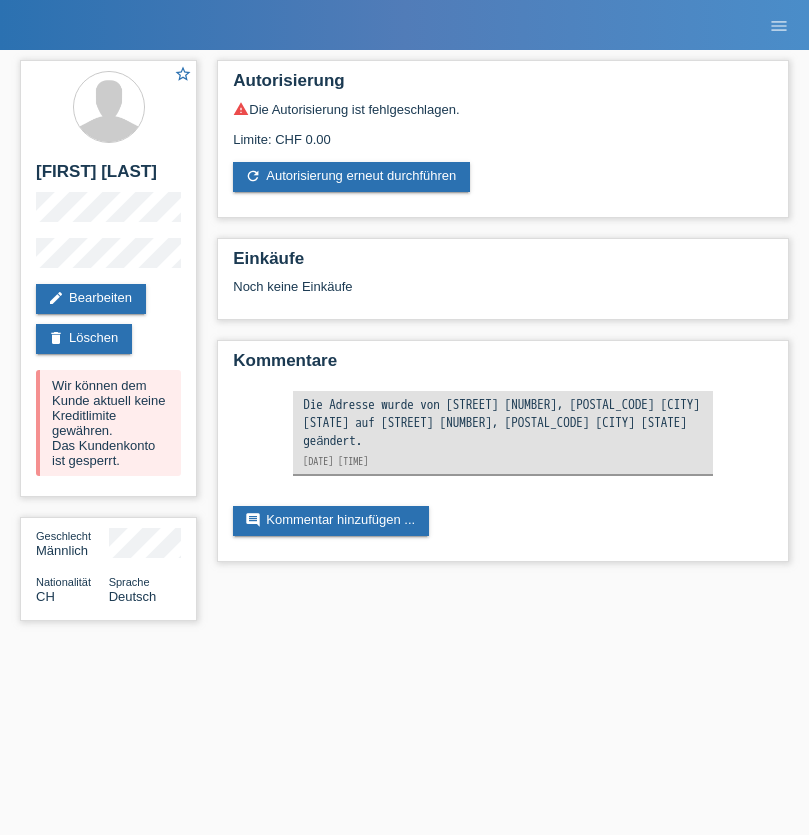 scroll, scrollTop: 0, scrollLeft: 0, axis: both 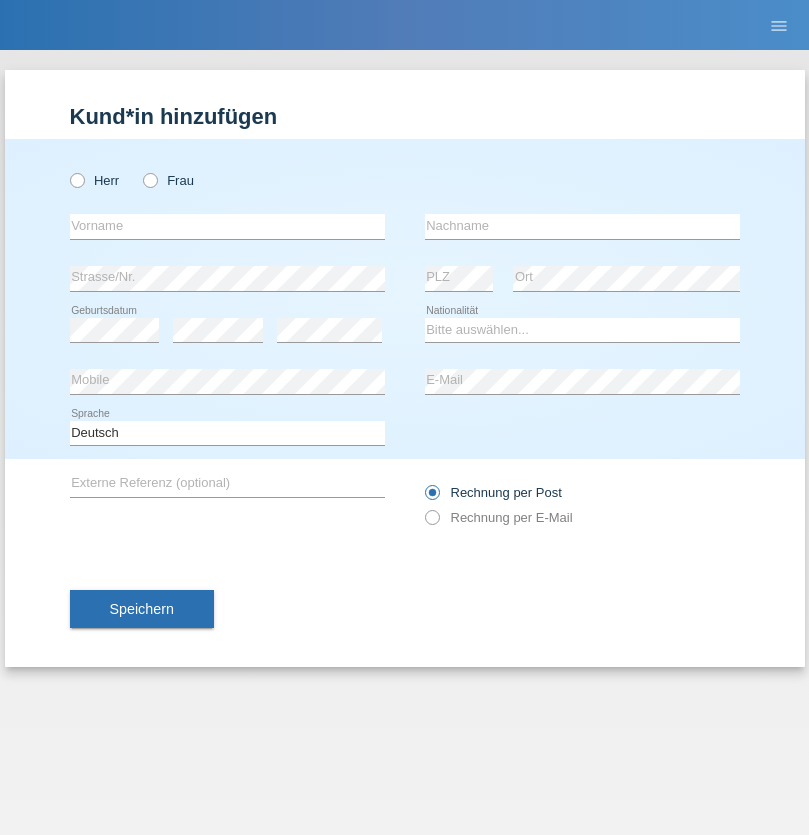 radio on "true" 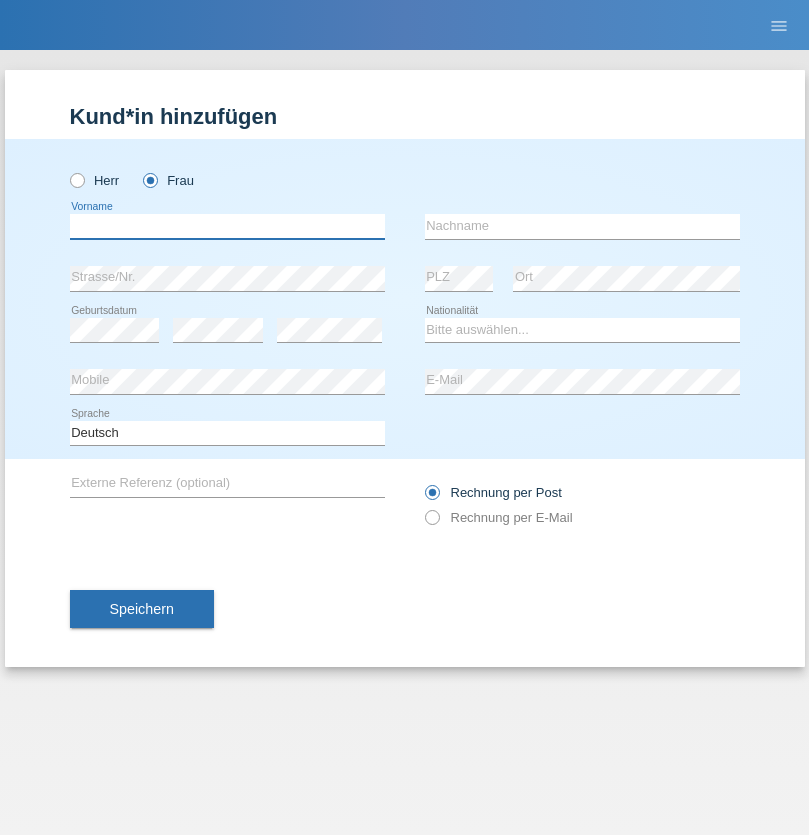 click at bounding box center (227, 226) 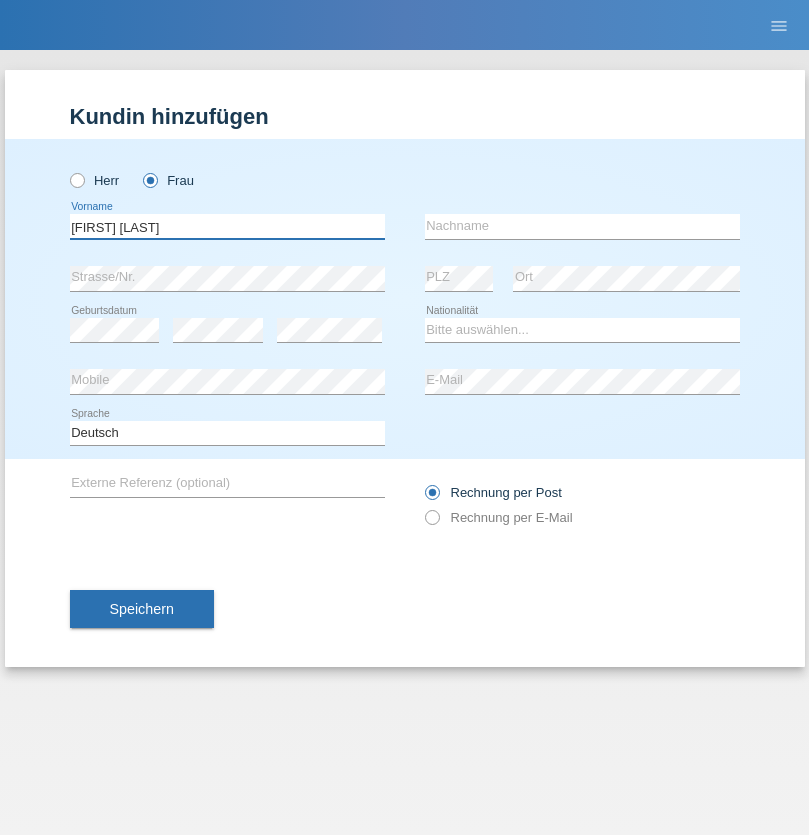 type on "Margaret Wangui" 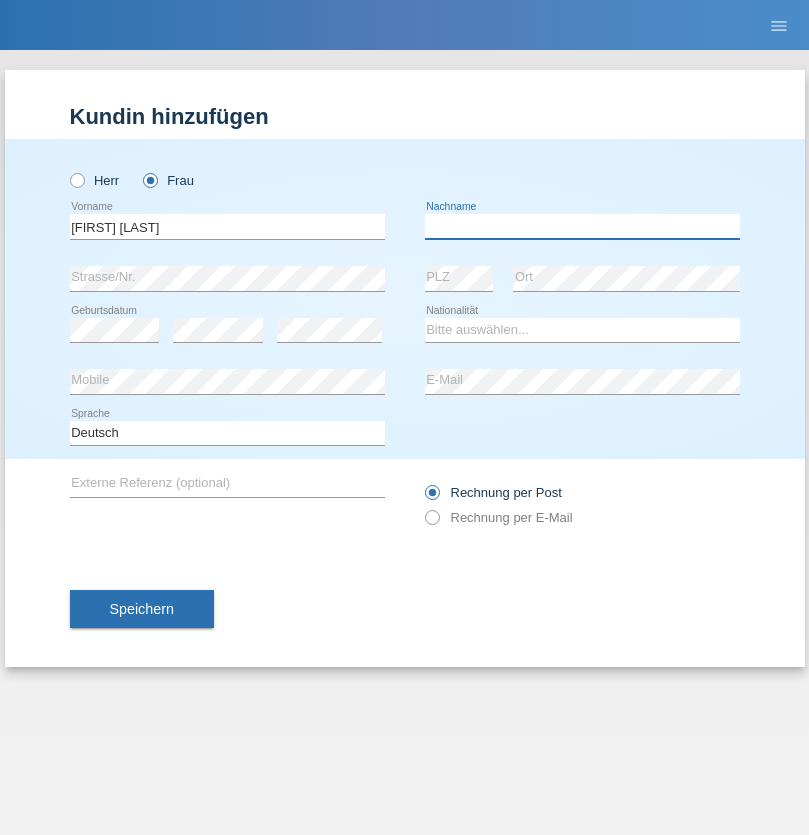 click at bounding box center [582, 226] 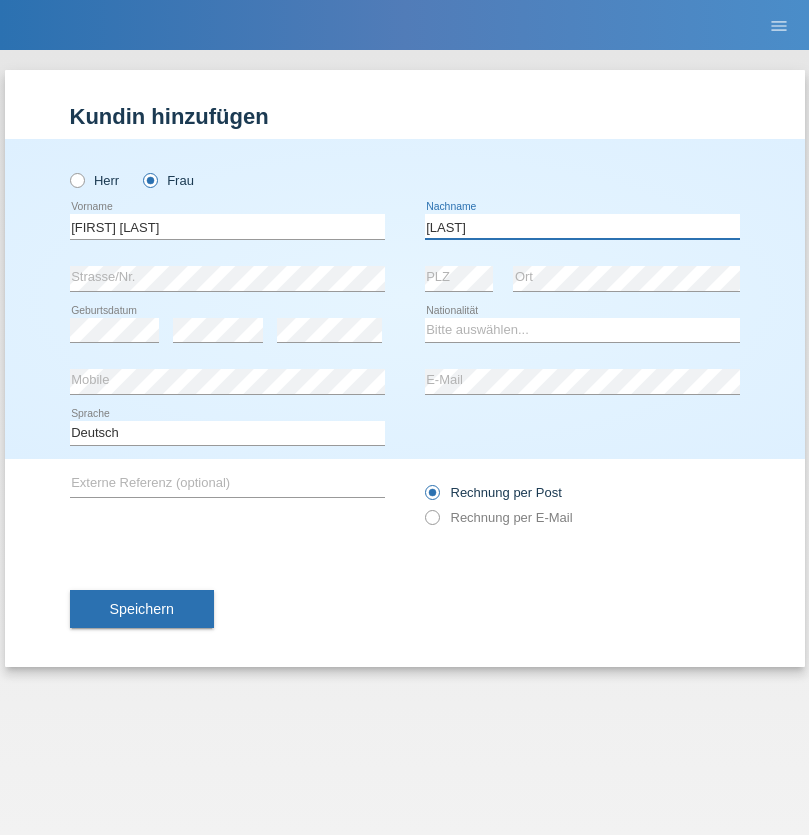 type on "Wakio" 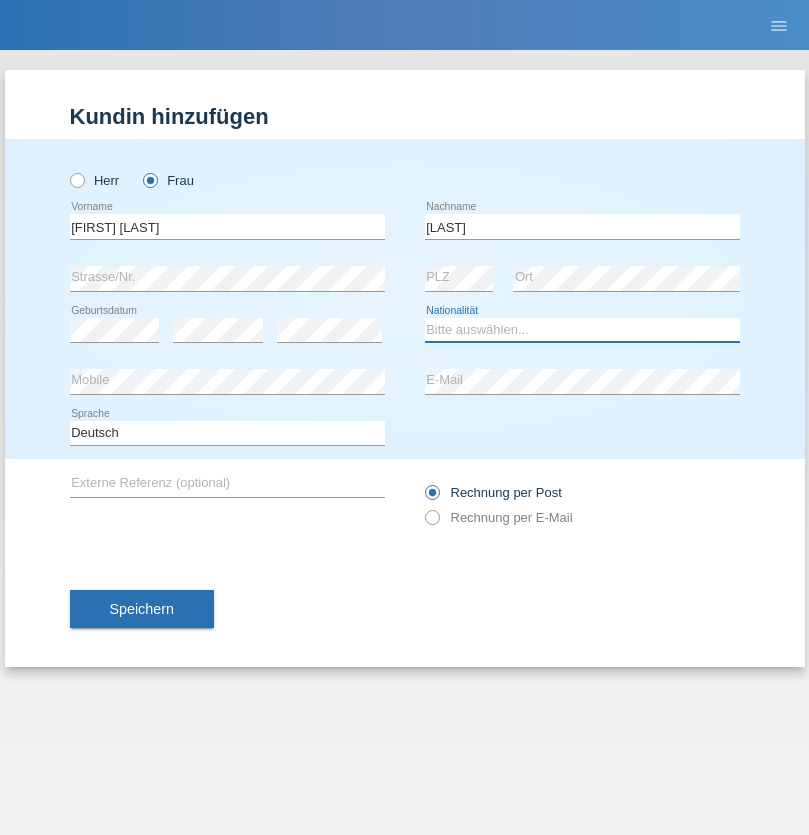 select on "KE" 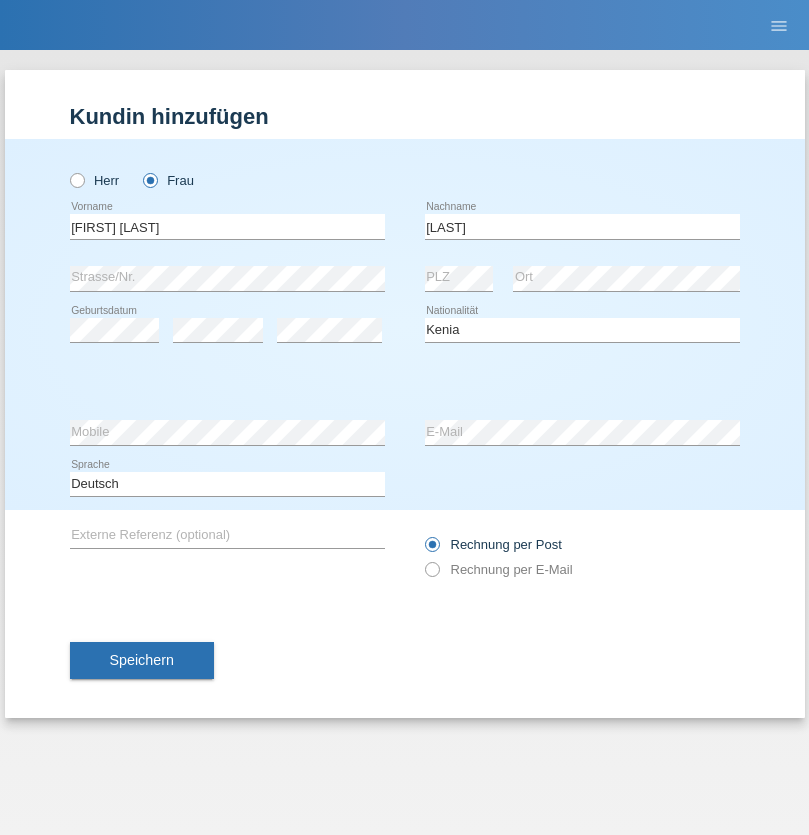 select on "C" 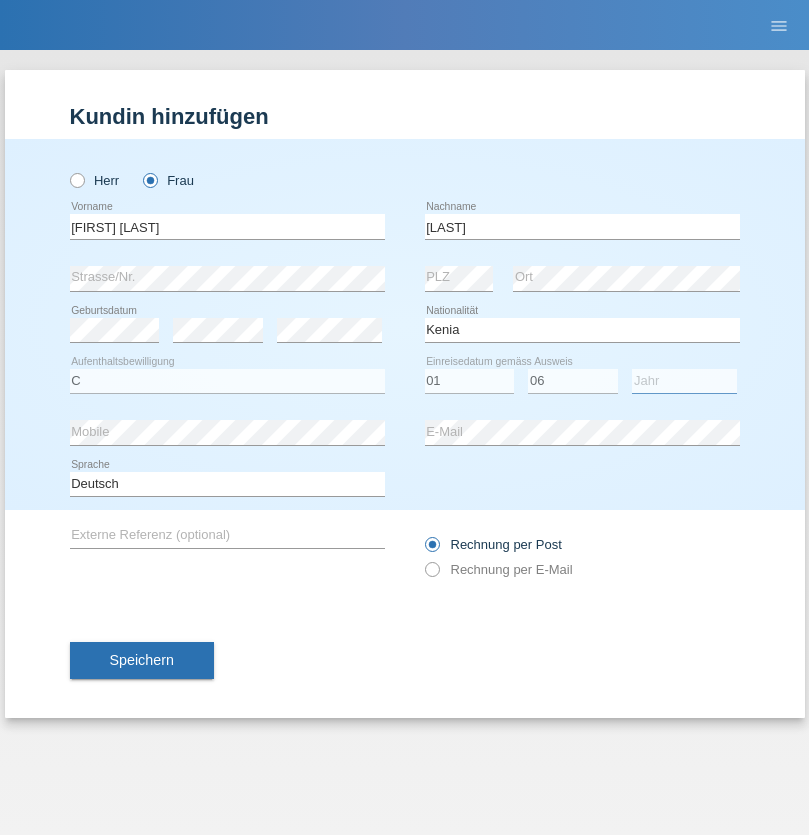 select on "1988" 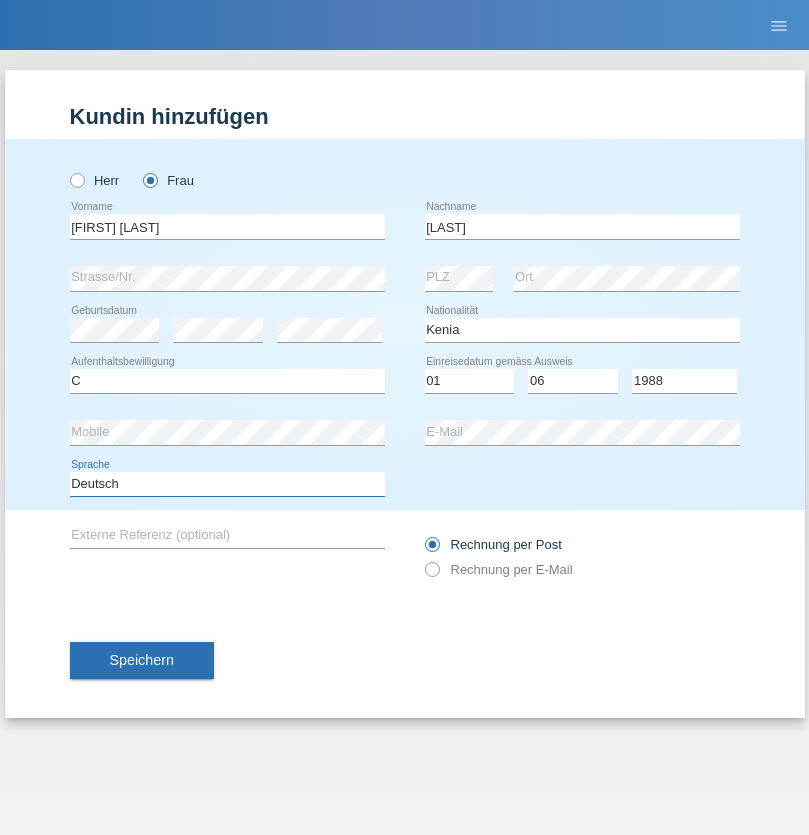 select on "en" 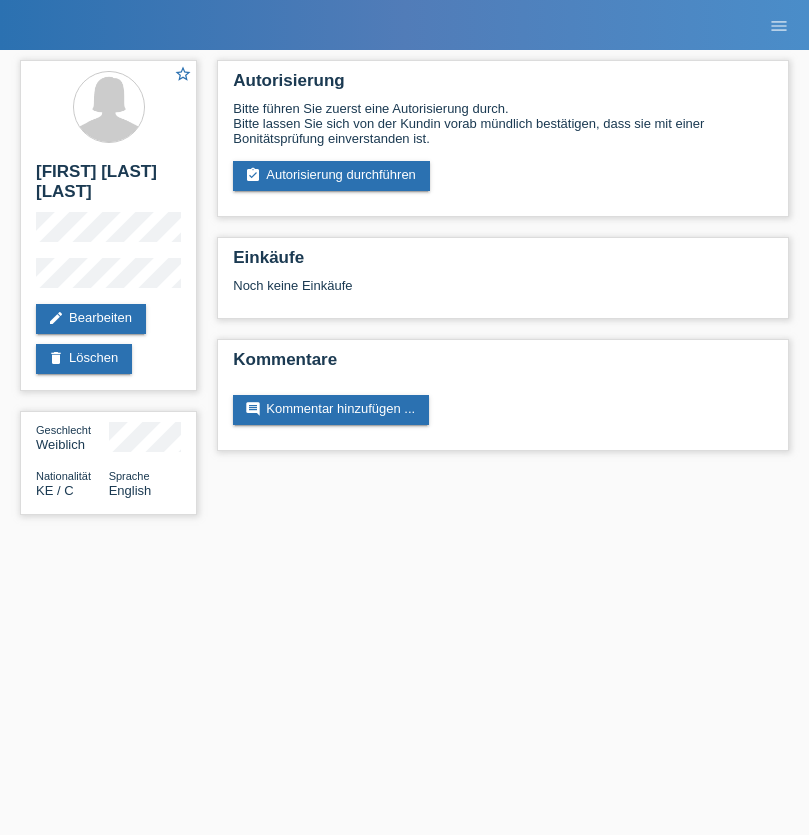 scroll, scrollTop: 0, scrollLeft: 0, axis: both 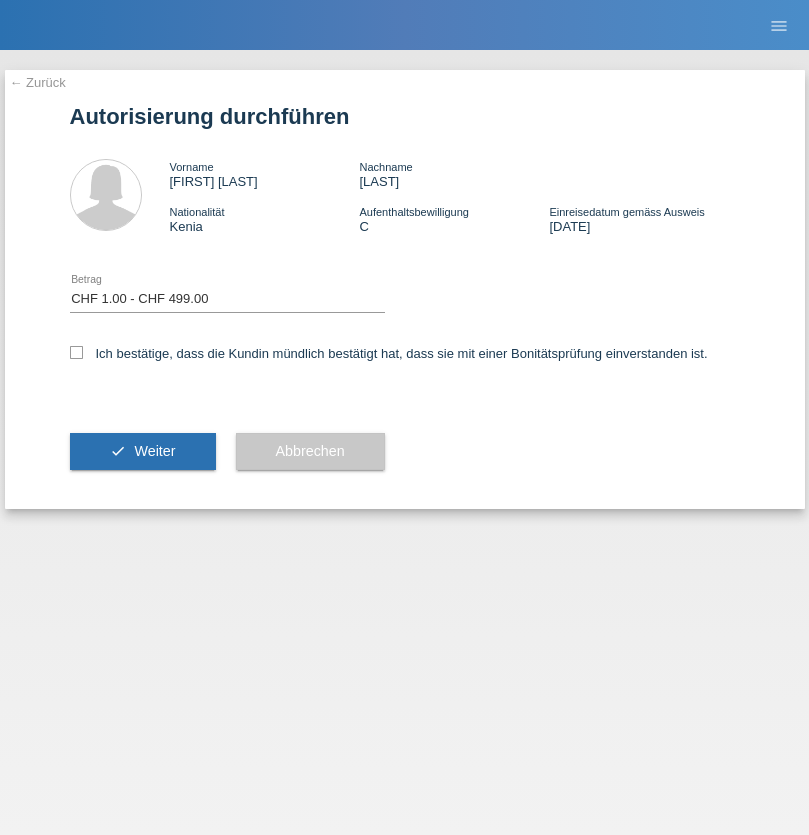 select on "1" 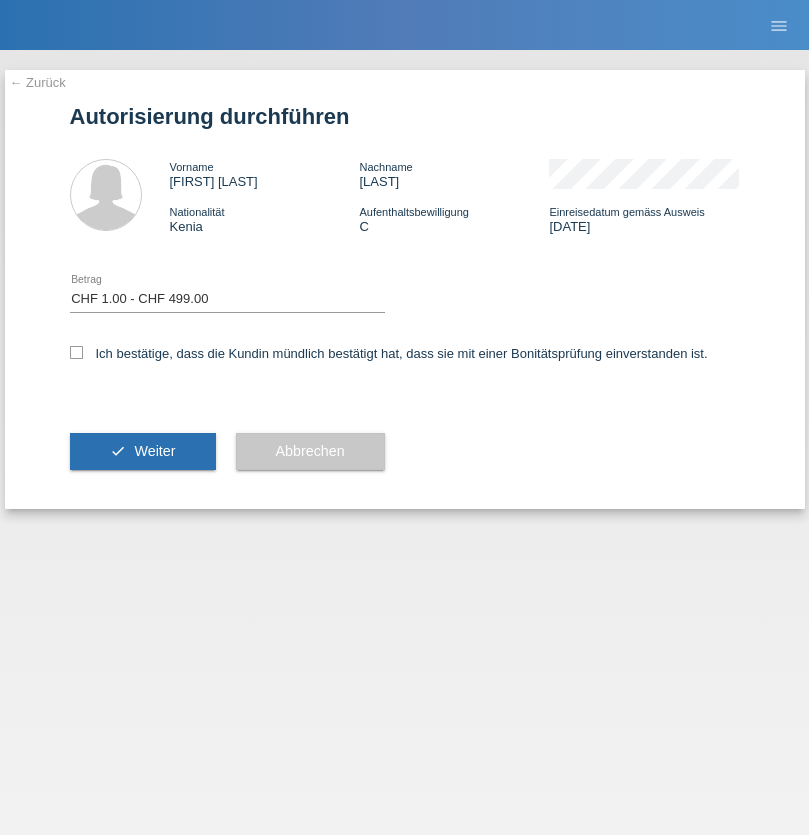 scroll, scrollTop: 0, scrollLeft: 0, axis: both 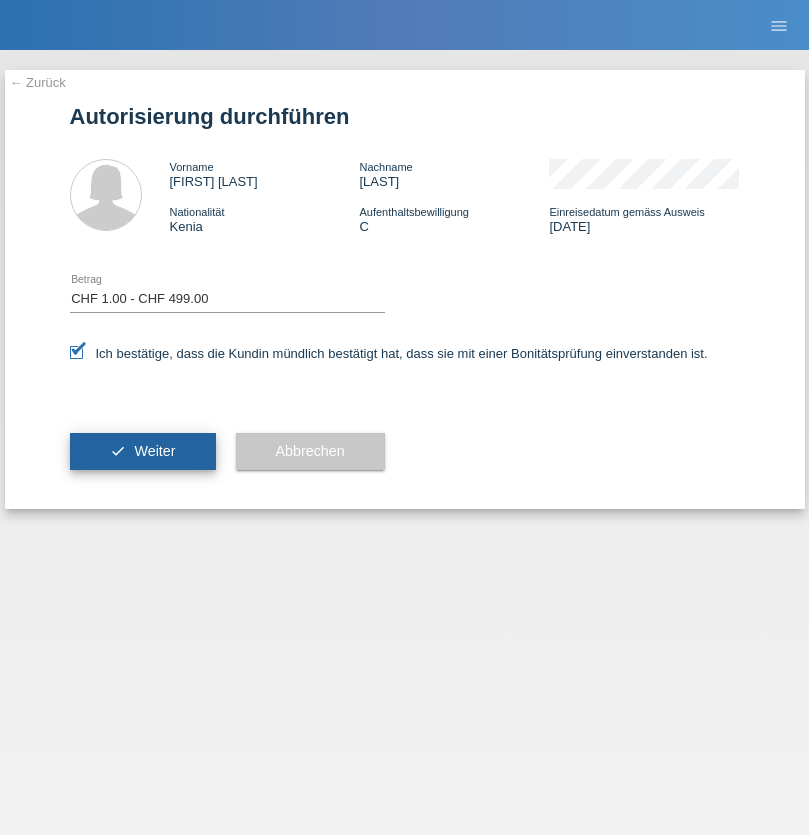 click on "Weiter" at bounding box center (154, 451) 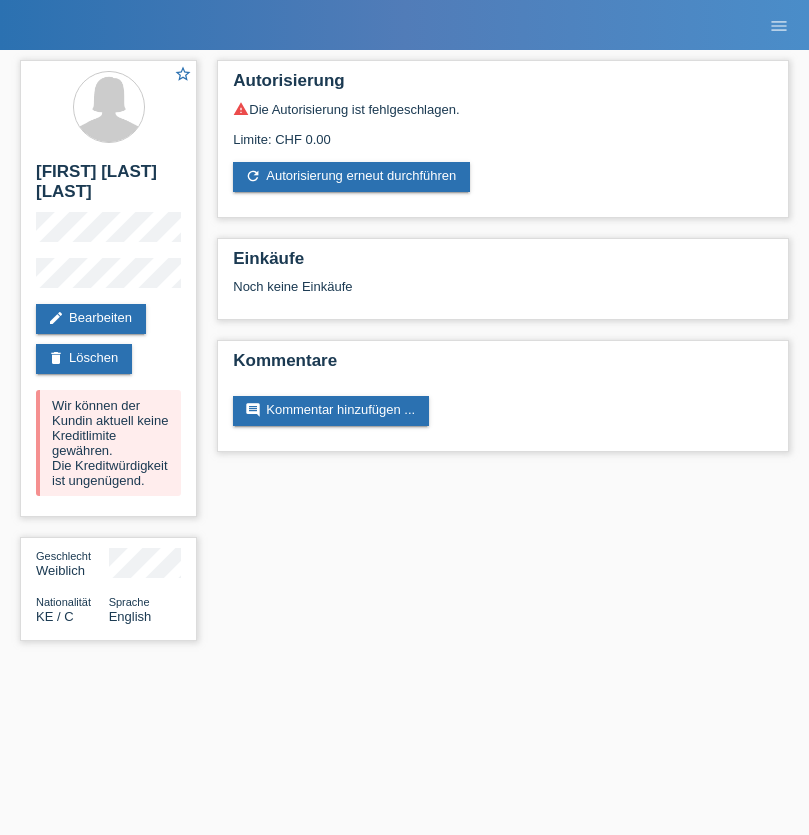 scroll, scrollTop: 0, scrollLeft: 0, axis: both 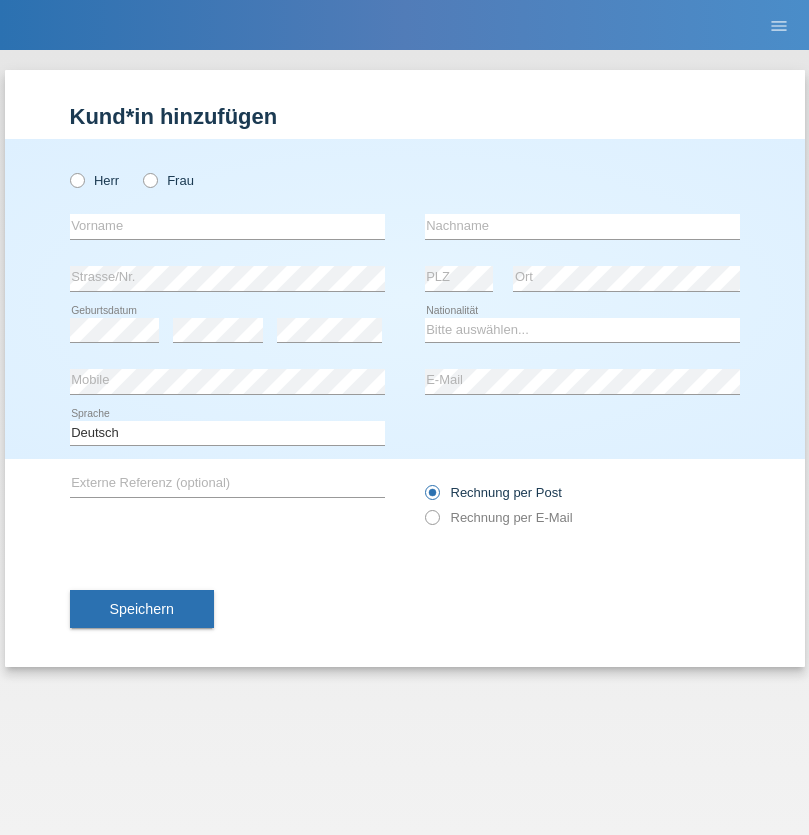 radio on "true" 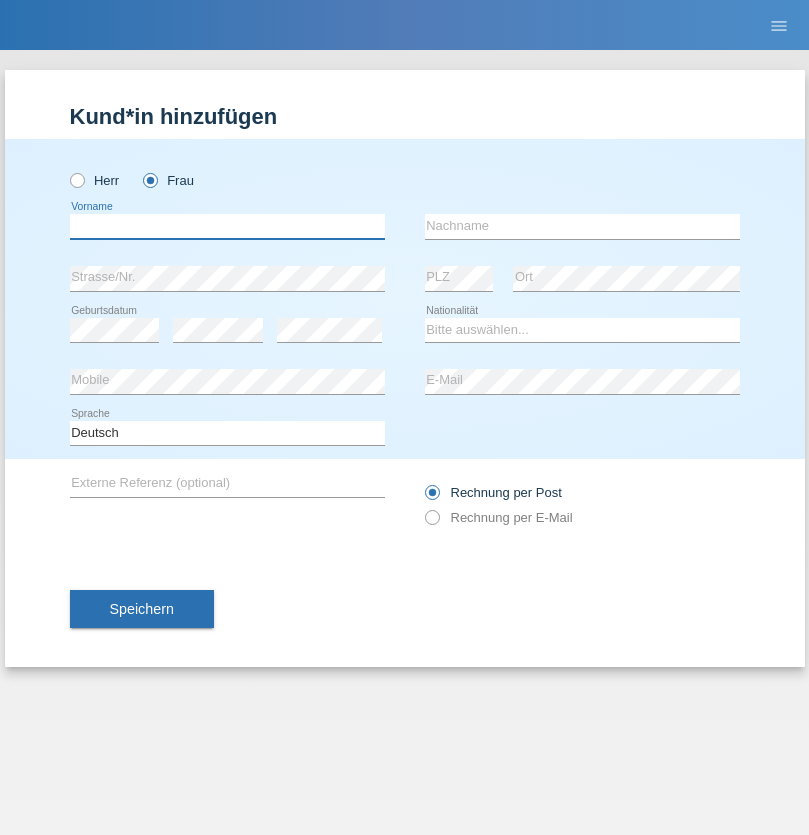 click at bounding box center [227, 226] 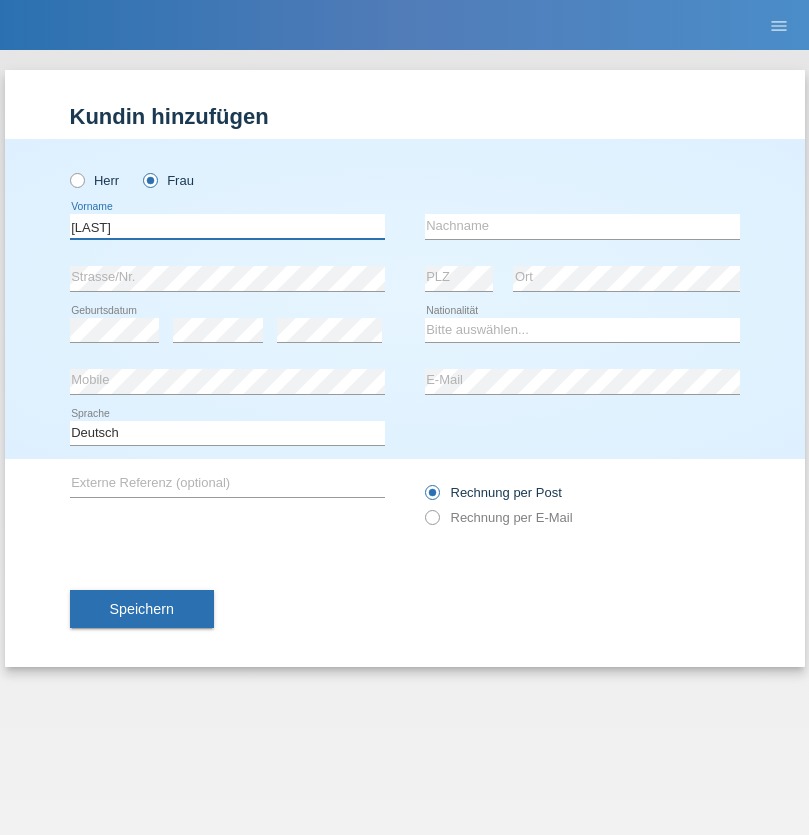 type on "Nadjije" 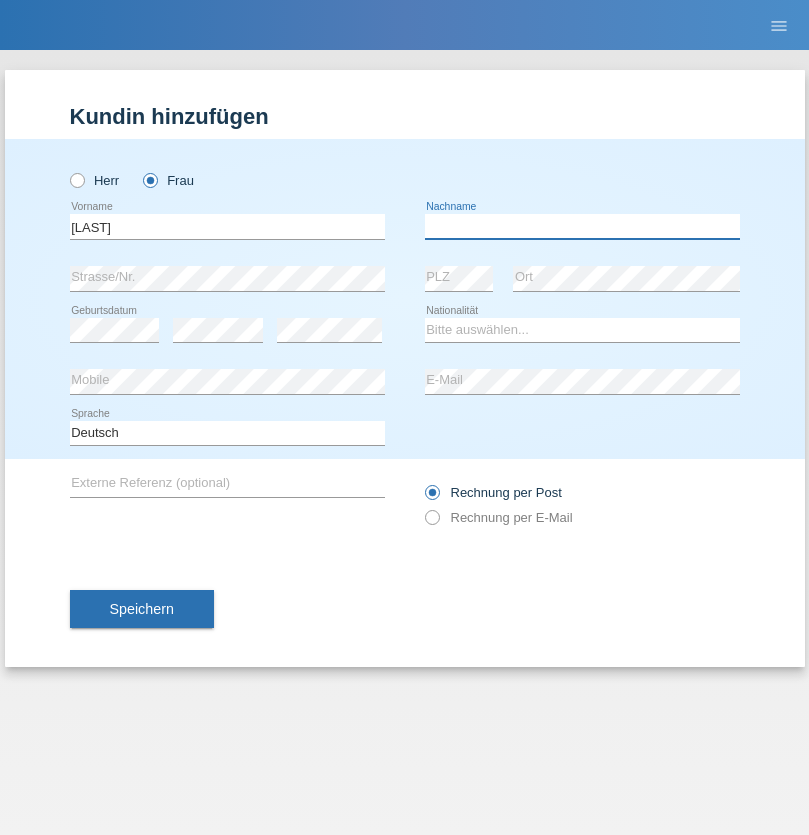 click at bounding box center [582, 226] 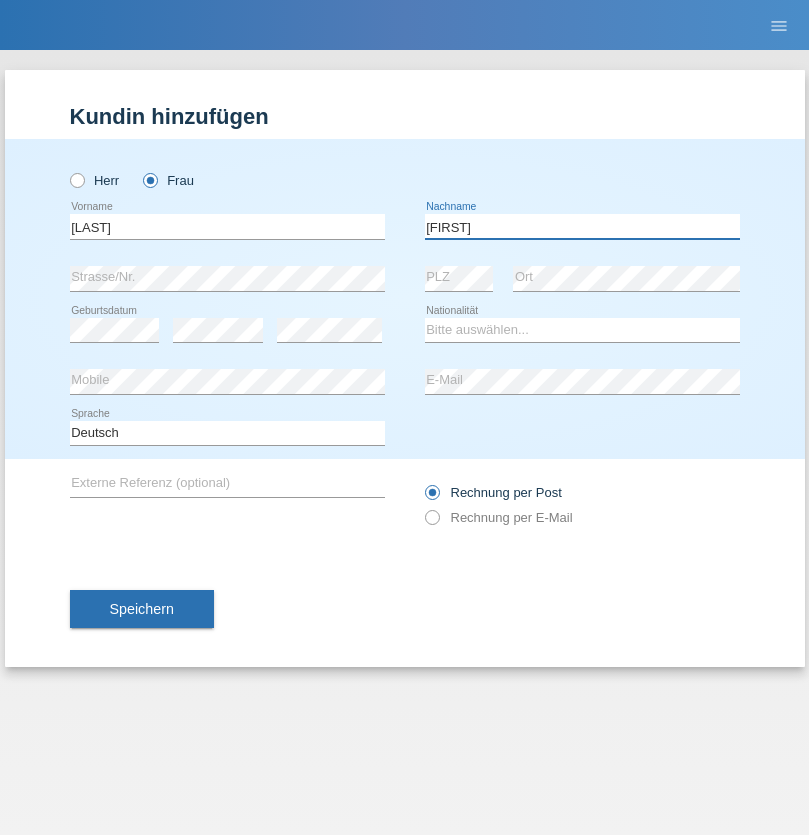 type on "[LAST]" 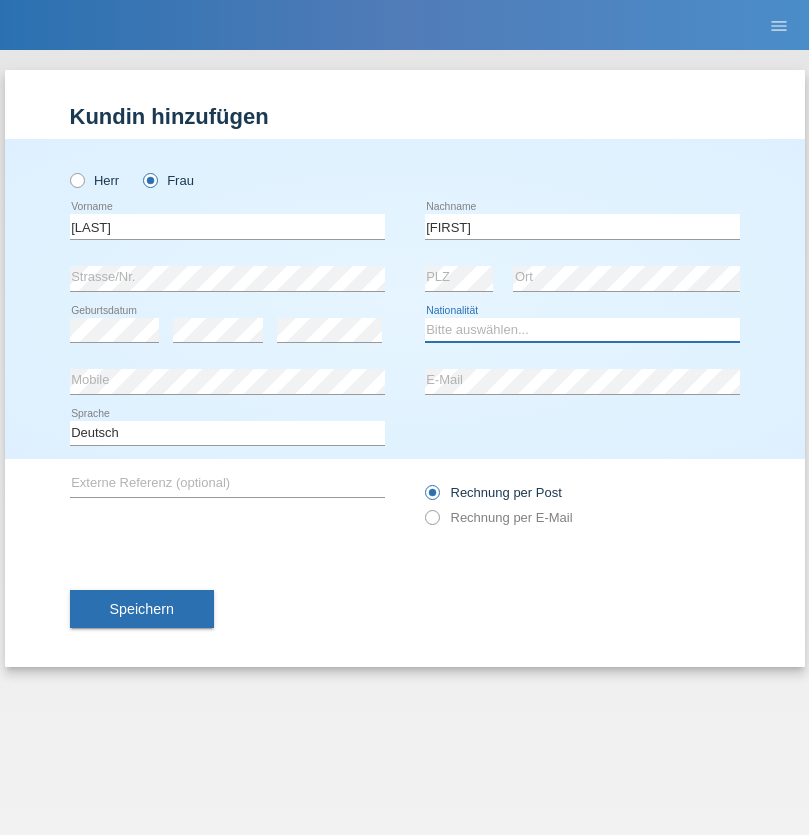 select on "CH" 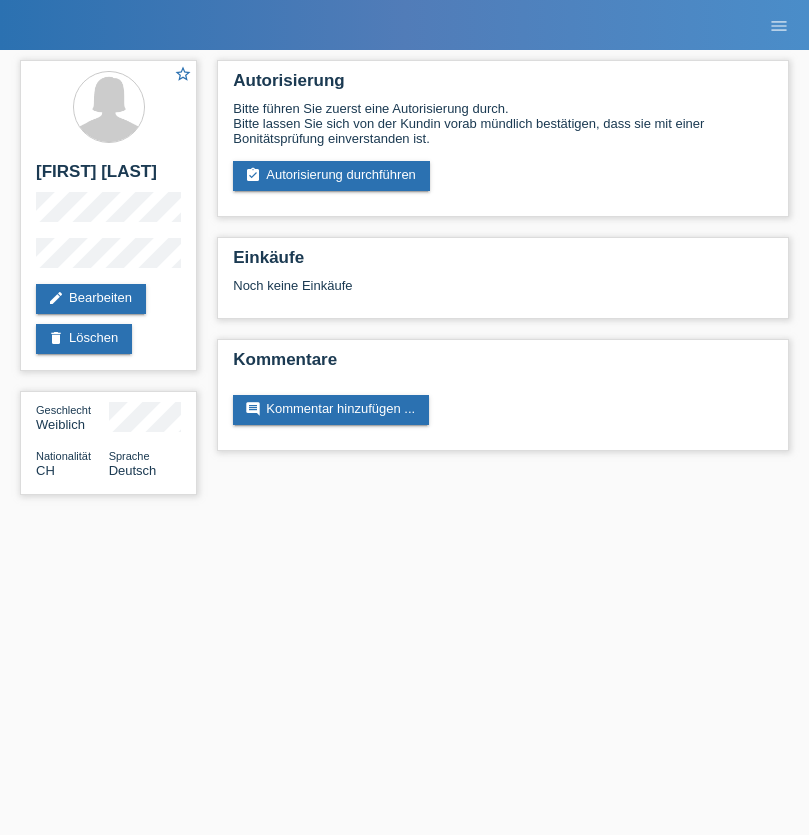 scroll, scrollTop: 0, scrollLeft: 0, axis: both 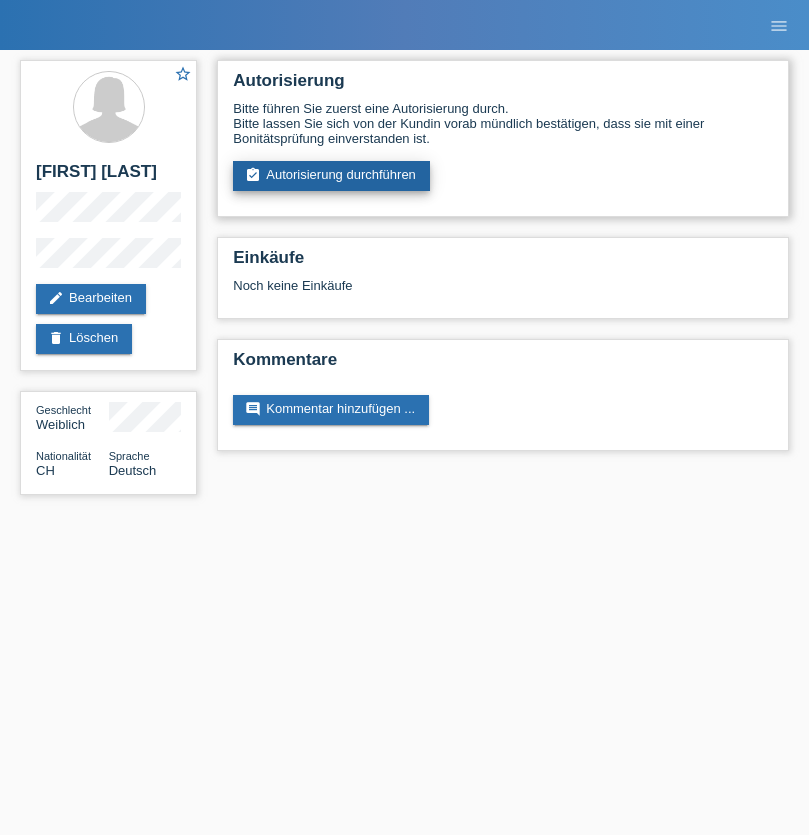 click on "assignment_turned_in  Autorisierung durchführen" at bounding box center (331, 176) 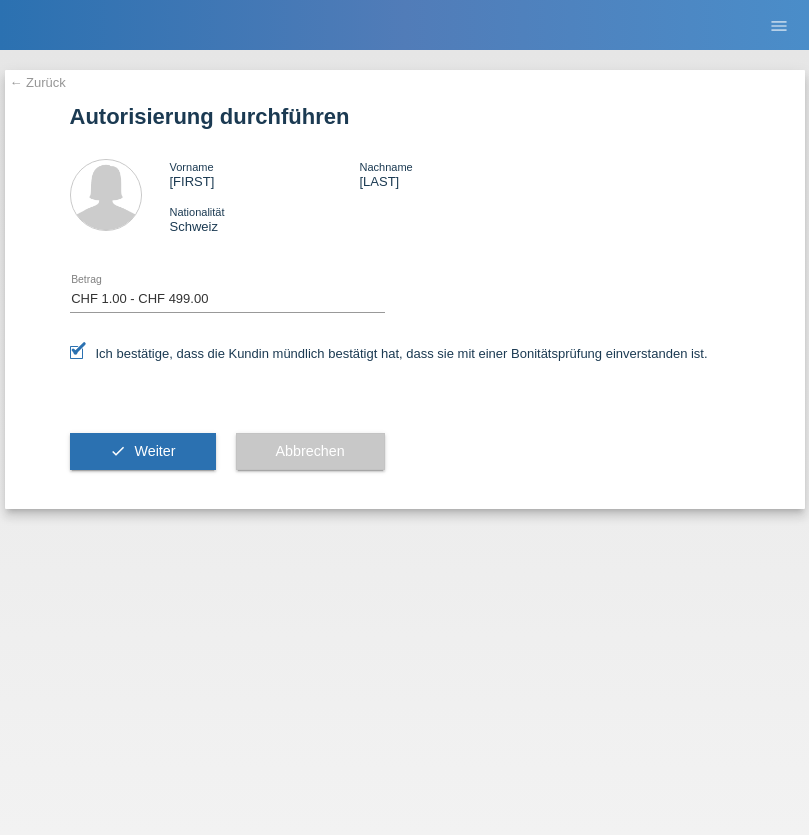 select on "1" 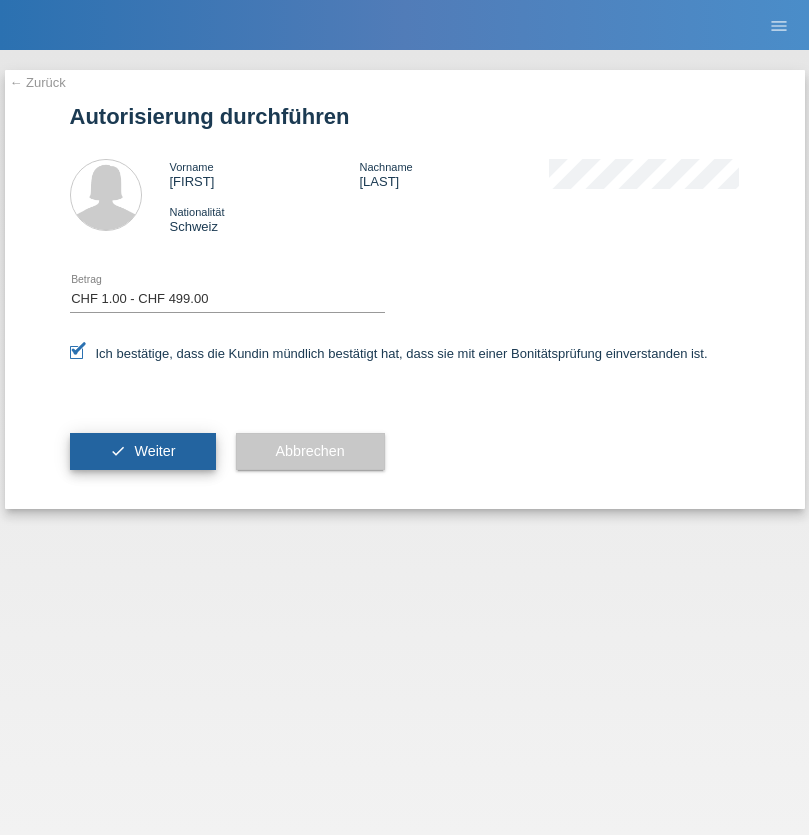 click on "Weiter" at bounding box center (154, 451) 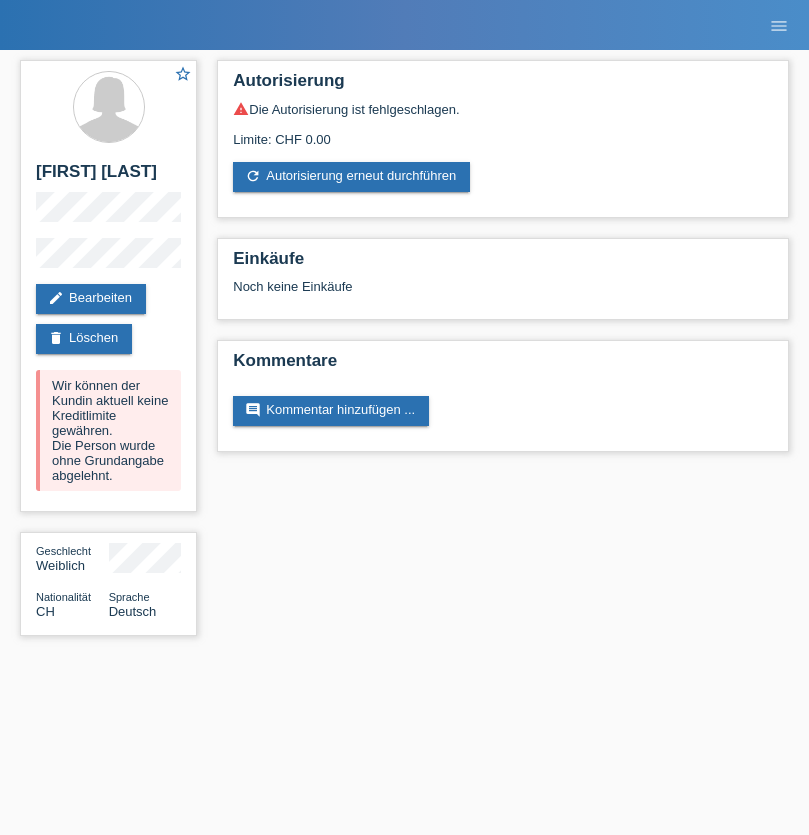 scroll, scrollTop: 0, scrollLeft: 0, axis: both 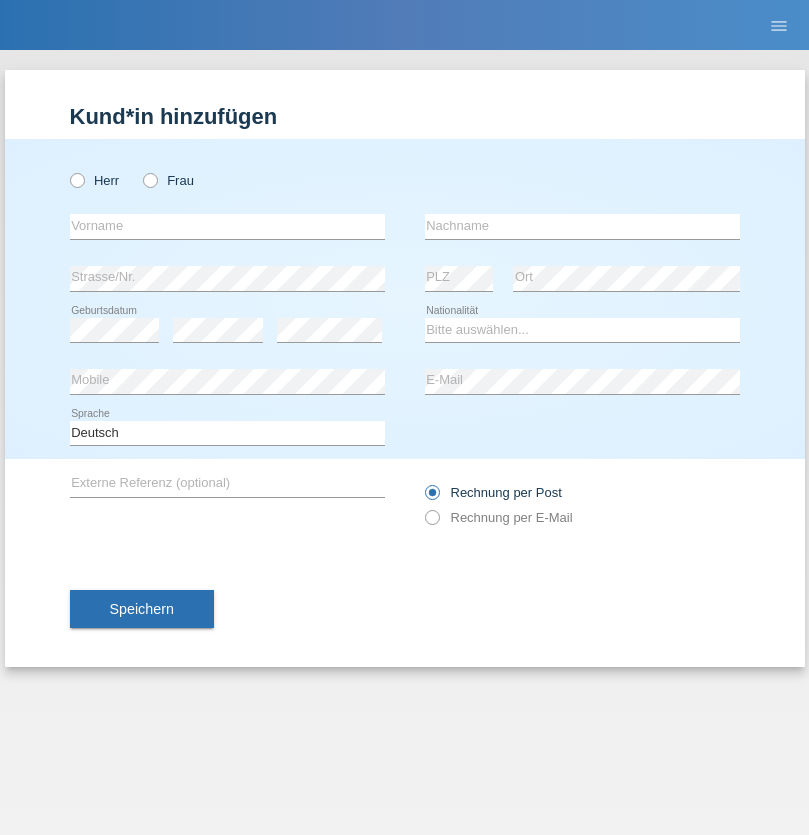 radio on "true" 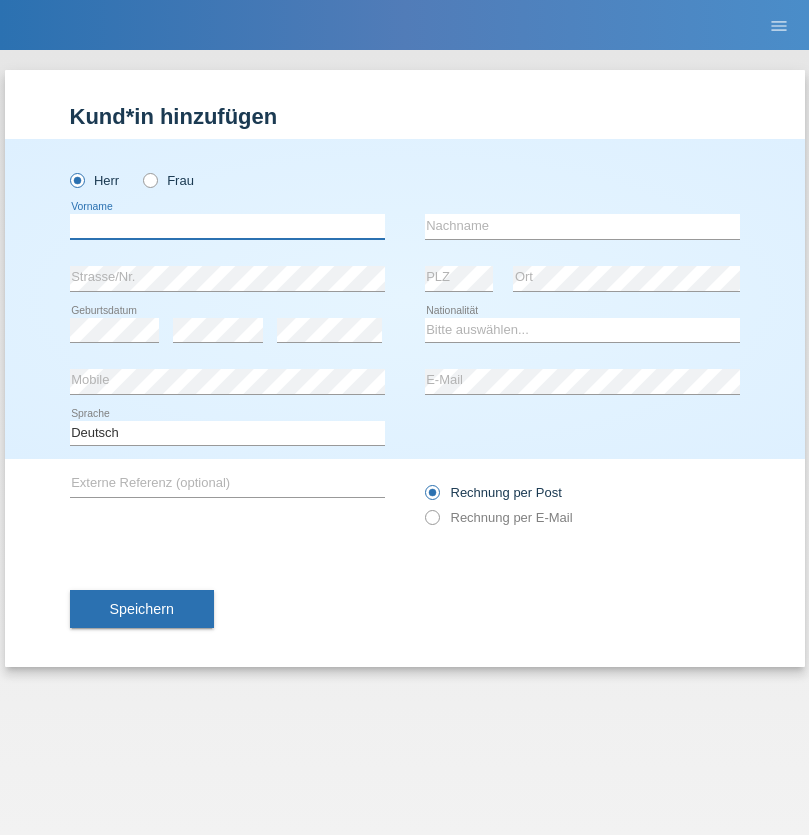 click at bounding box center (227, 226) 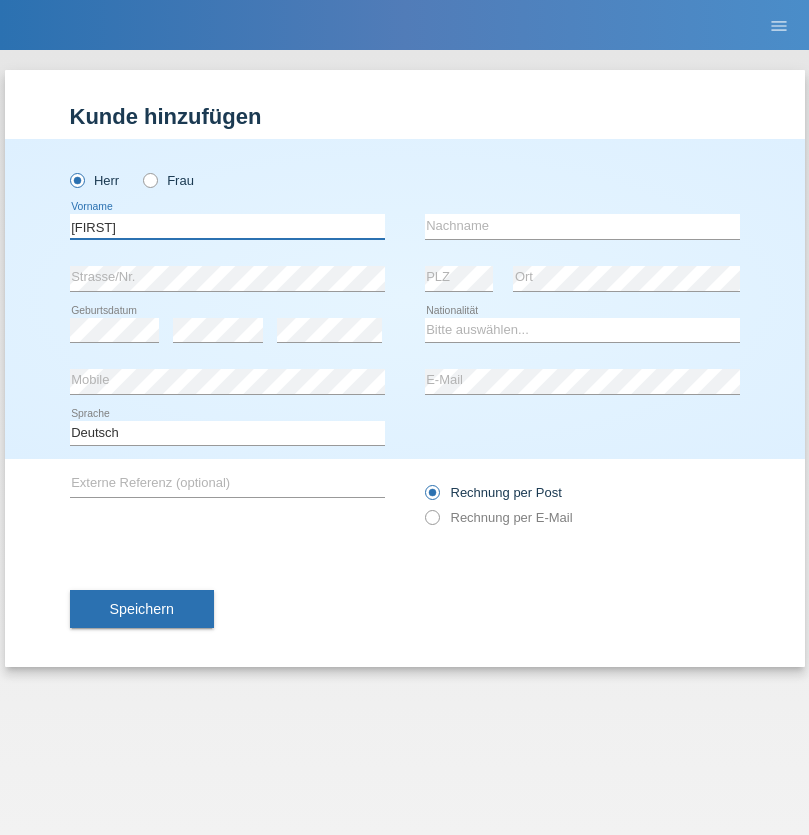 type on "Timo" 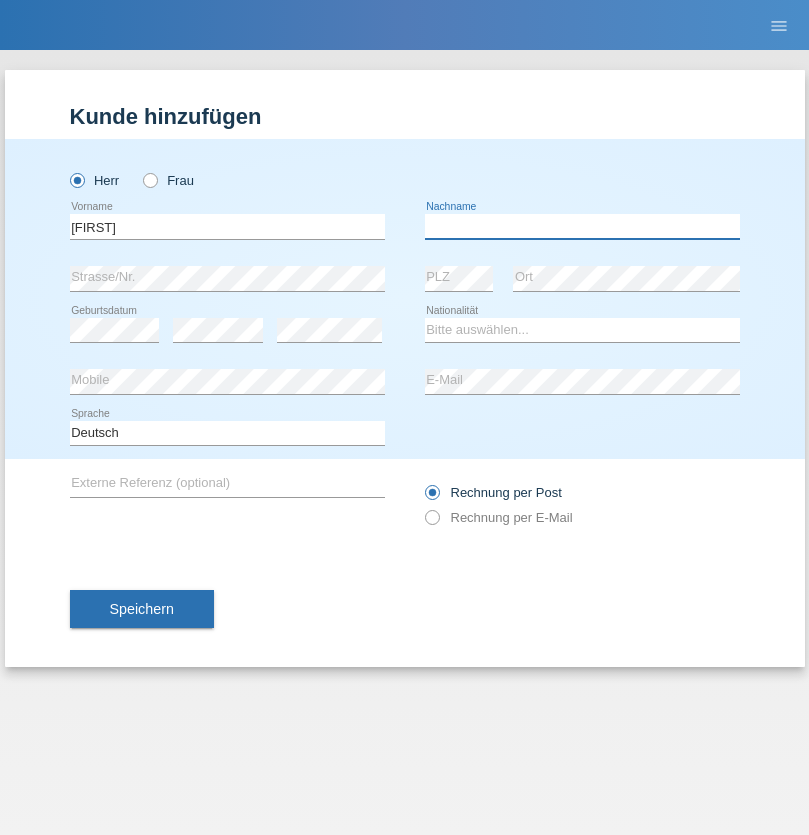 click at bounding box center (582, 226) 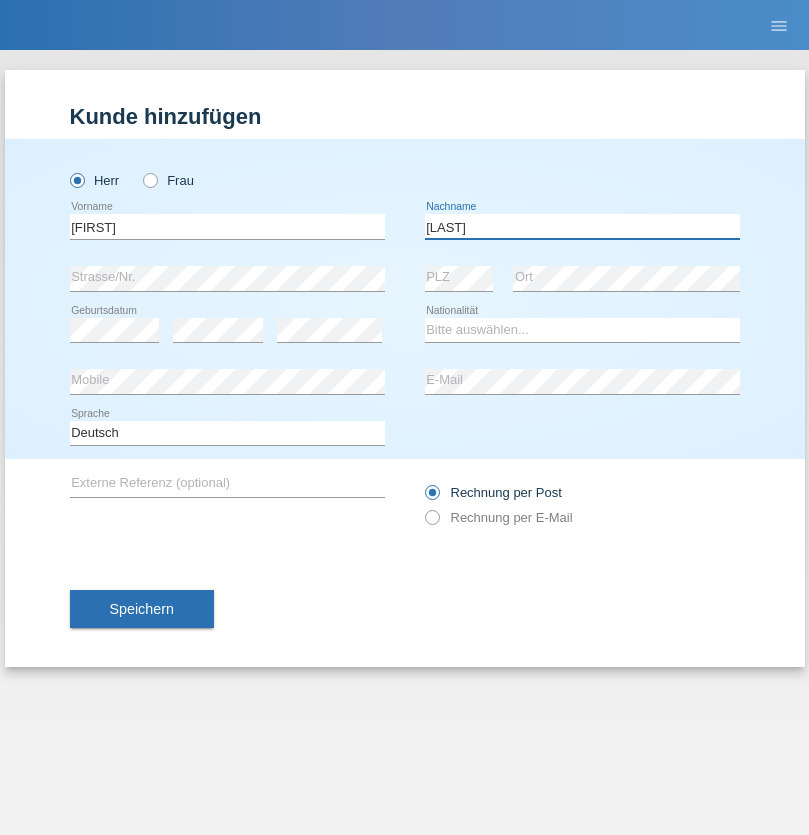 type on "Ledermann" 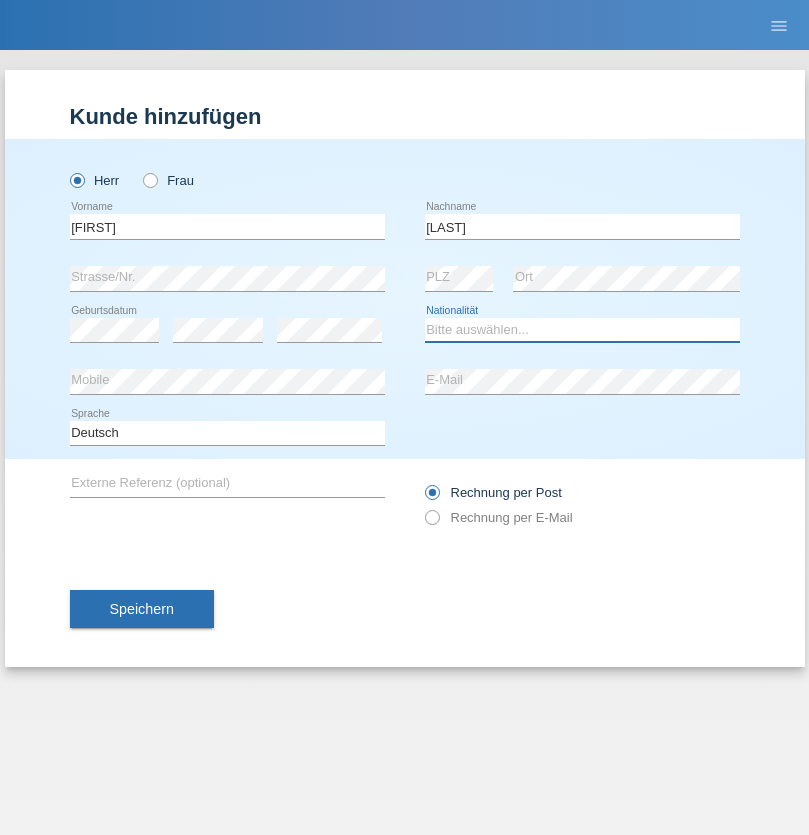 select on "CH" 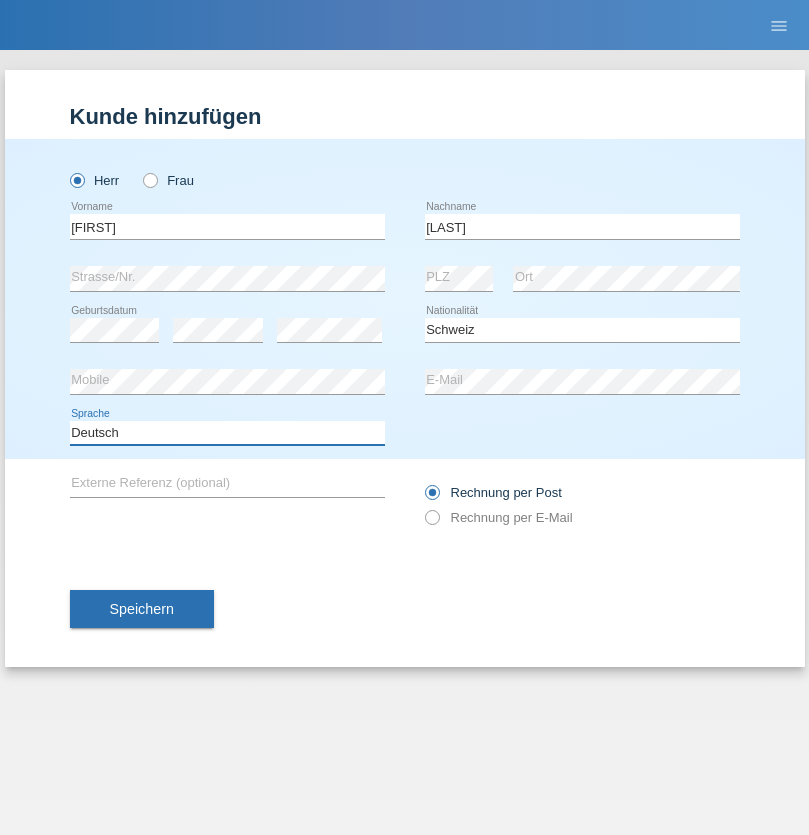 select on "en" 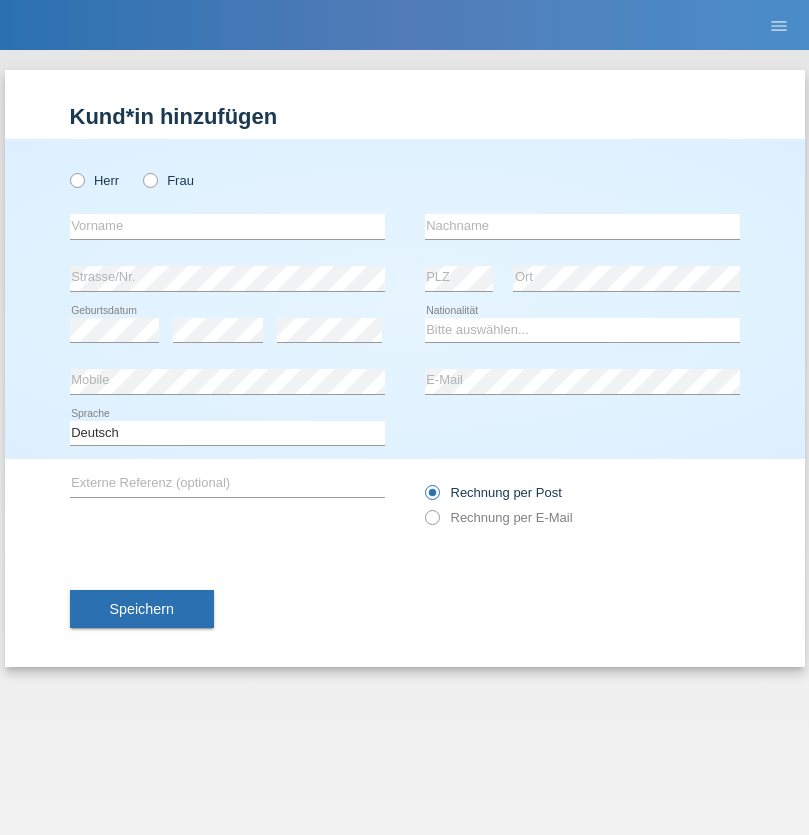scroll, scrollTop: 0, scrollLeft: 0, axis: both 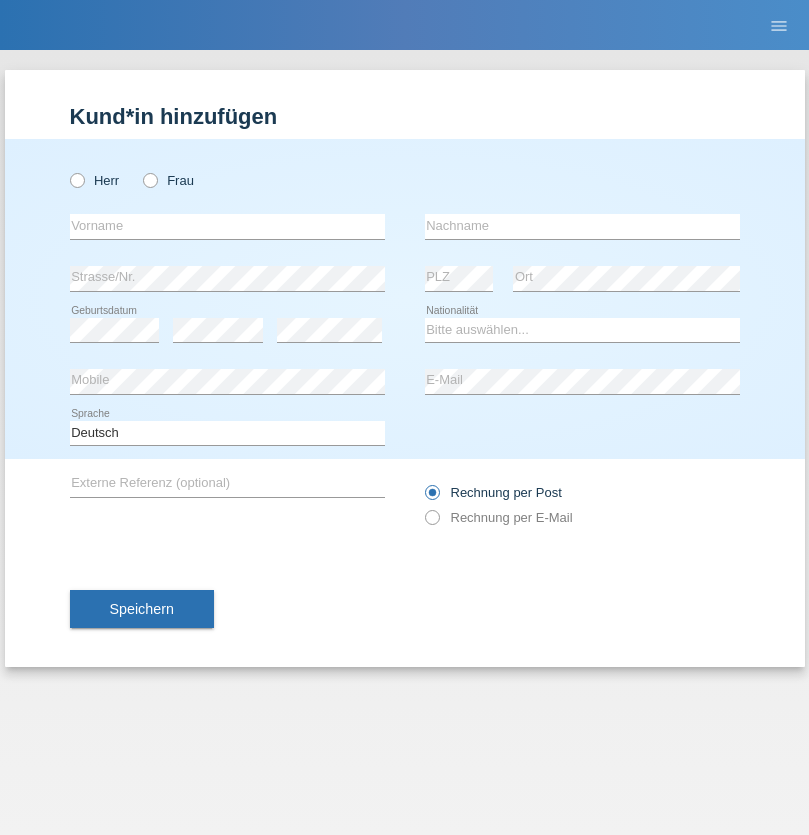 radio on "true" 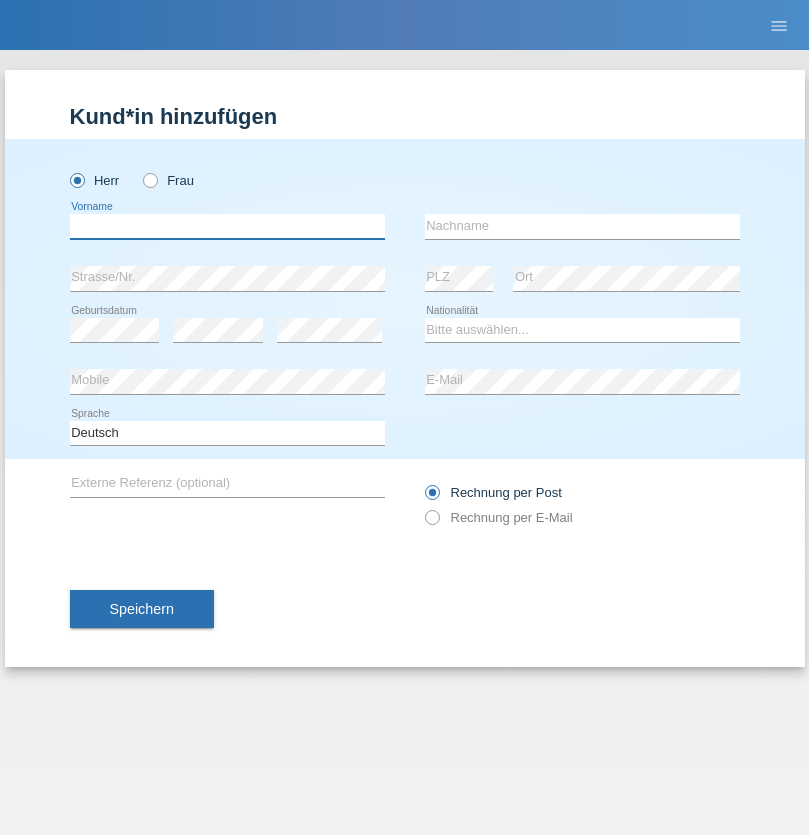 click at bounding box center [227, 226] 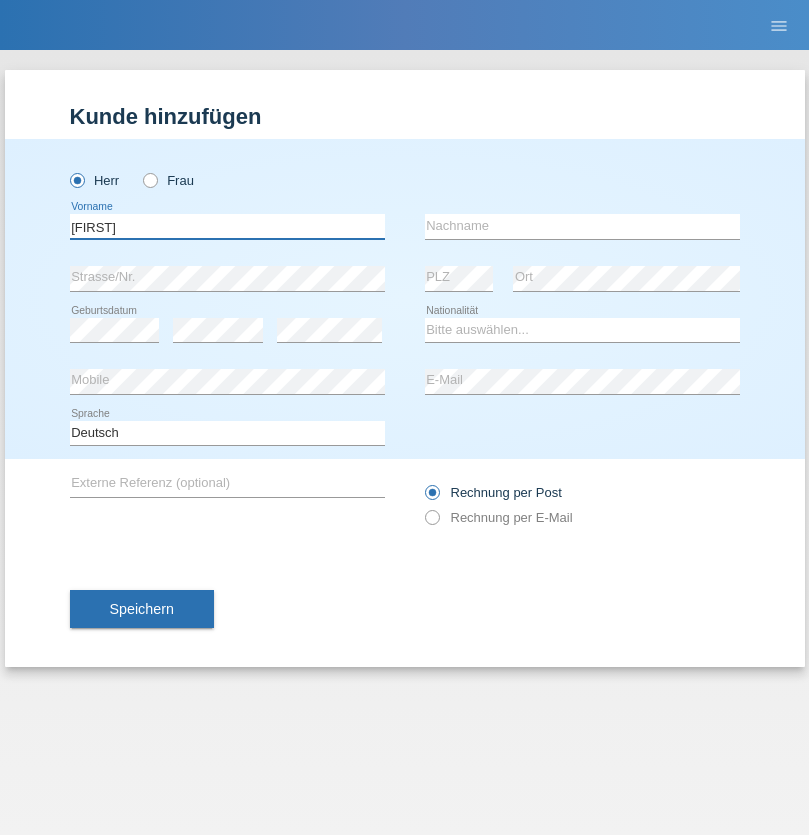 type on "[FIRST]" 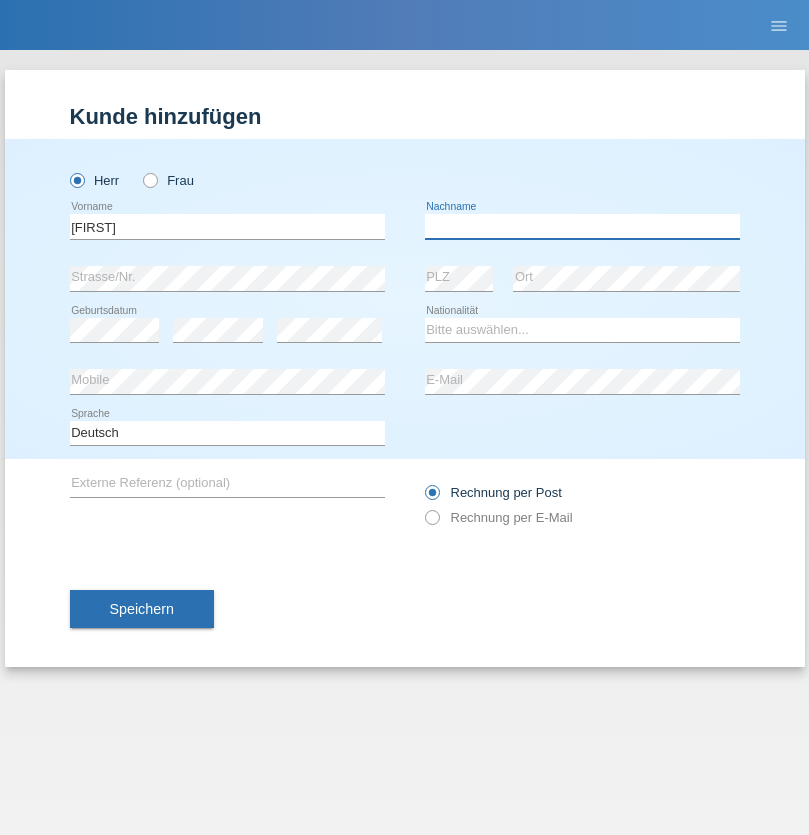 click at bounding box center (582, 226) 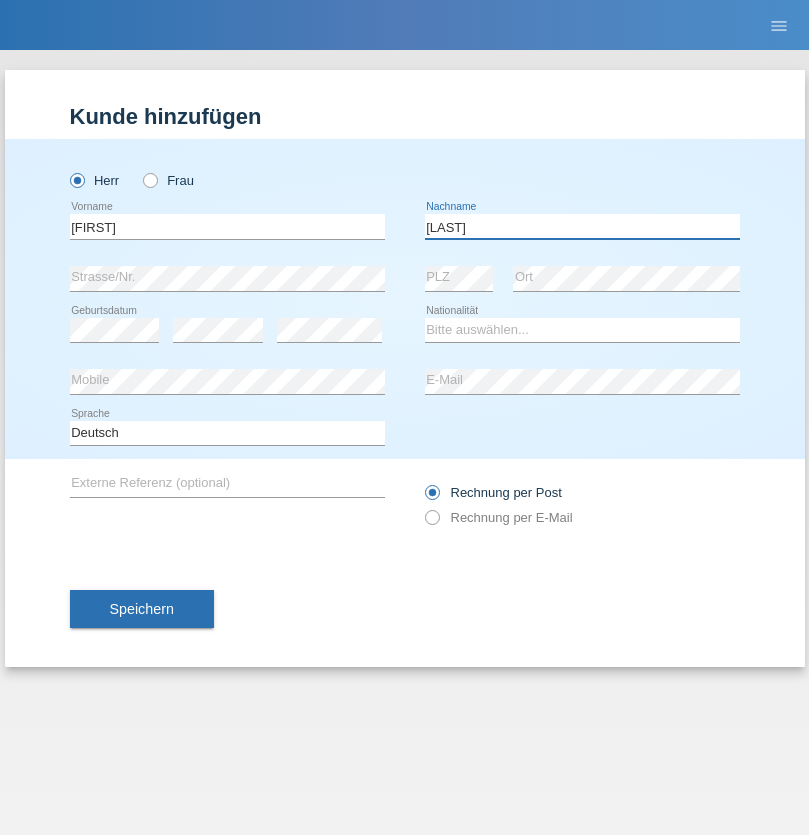 type on "[LAST]" 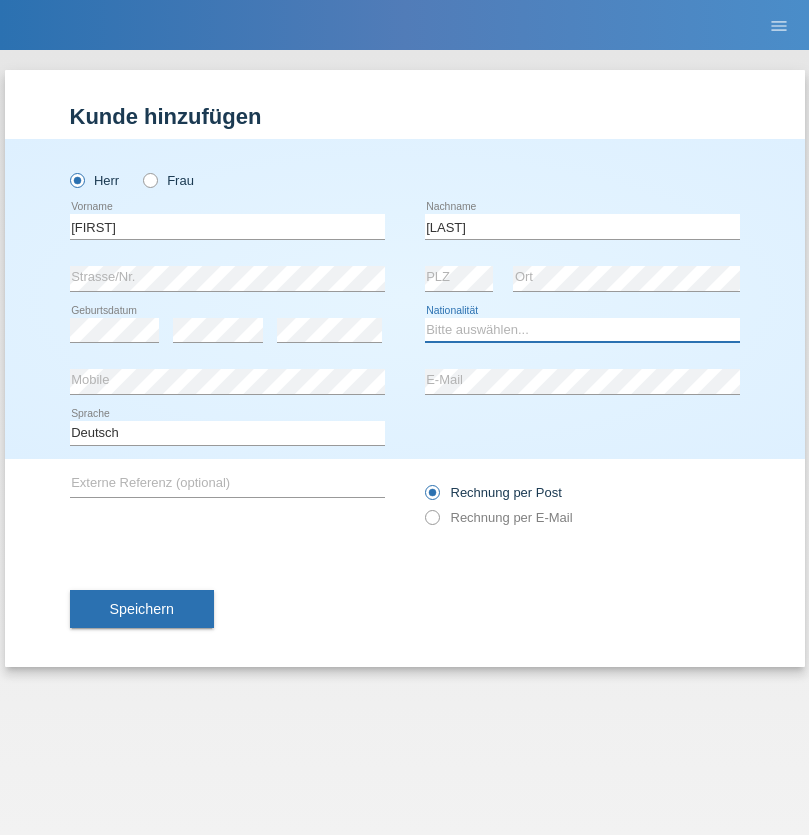 select on "PT" 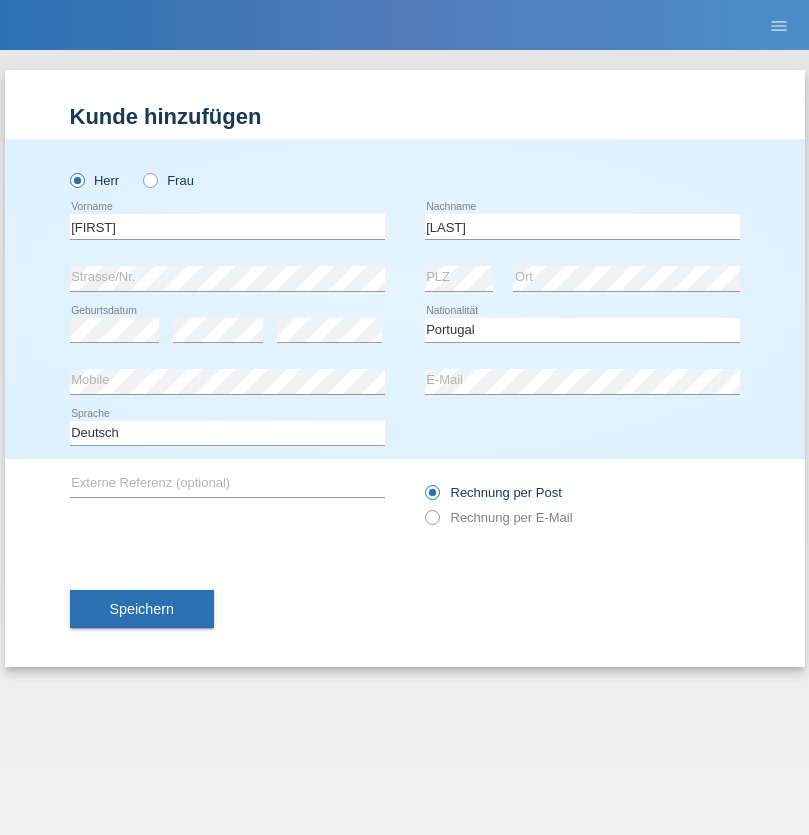 select on "C" 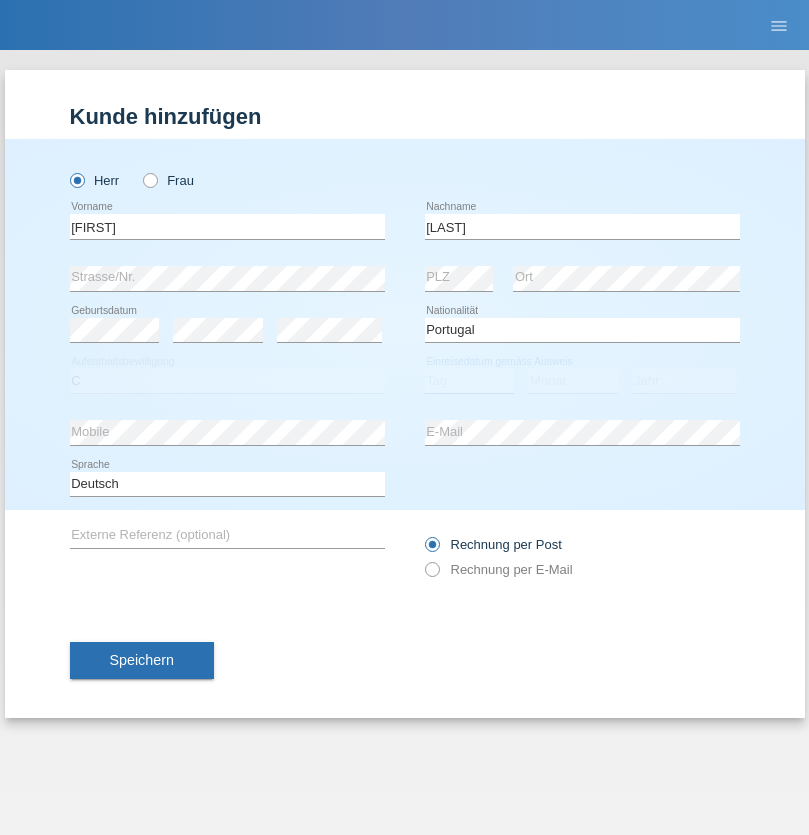 select on "30" 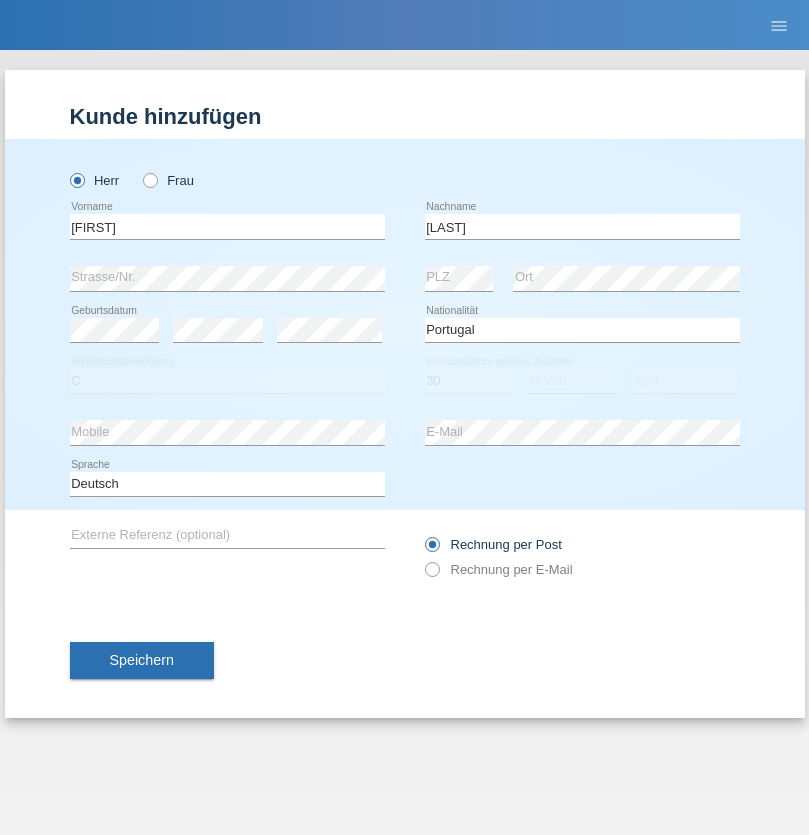 select on "04" 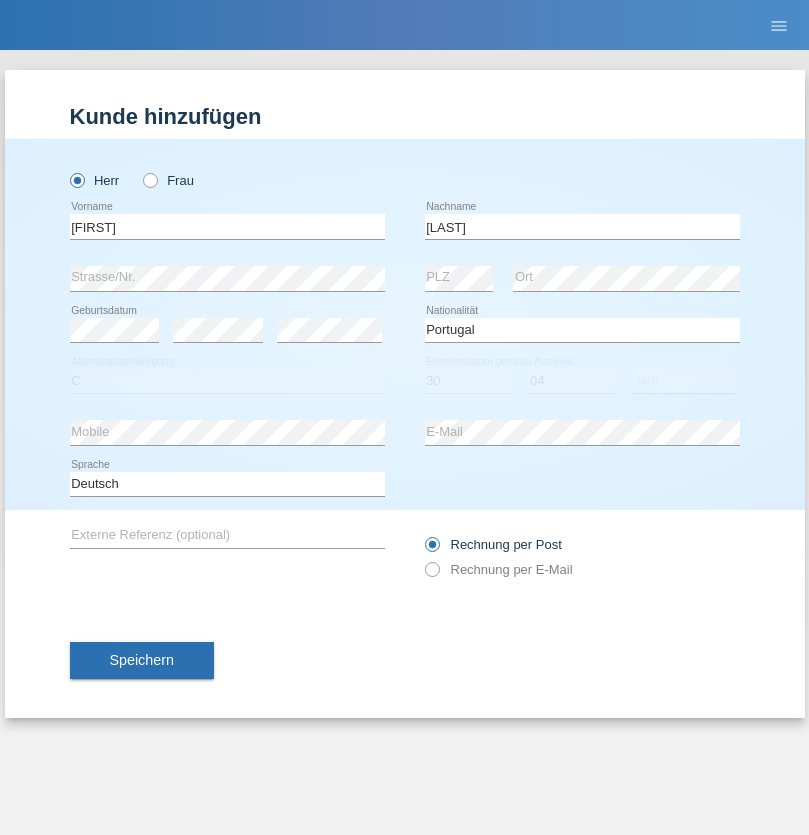 select on "2021" 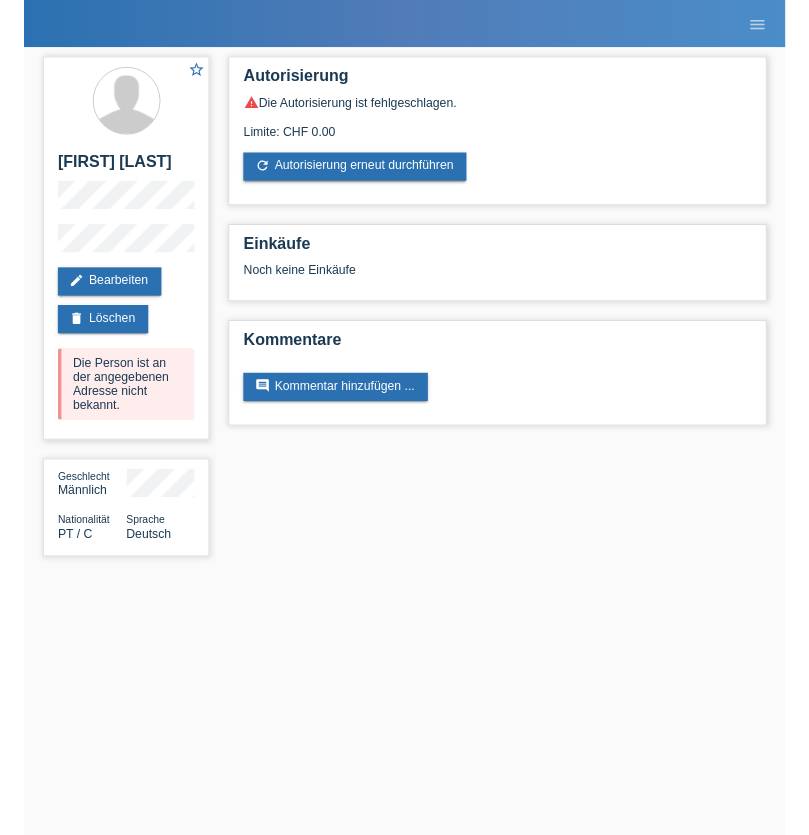 scroll, scrollTop: 0, scrollLeft: 0, axis: both 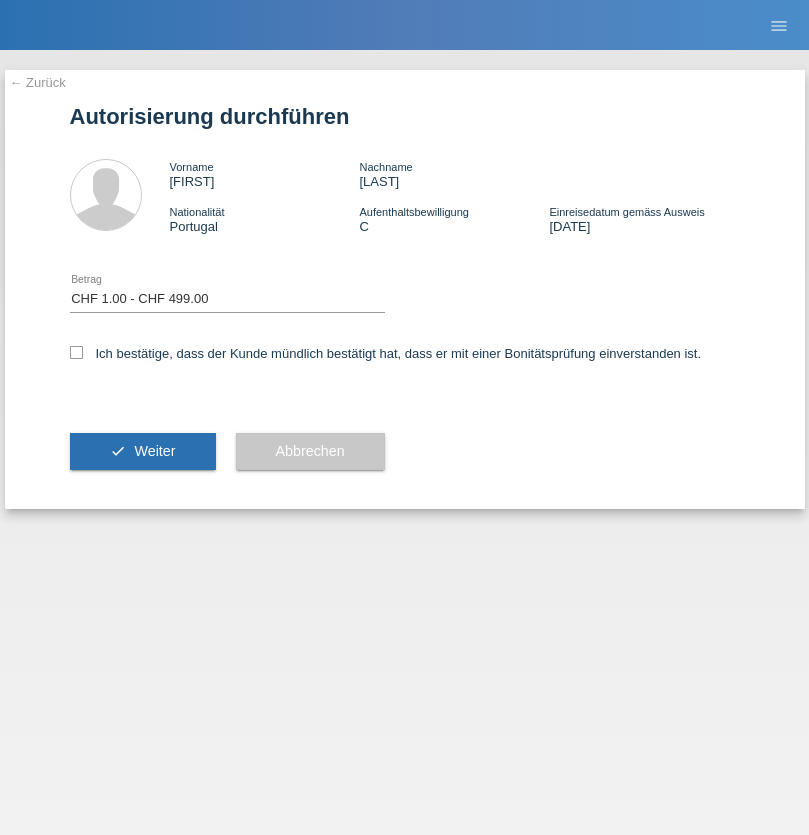 select on "1" 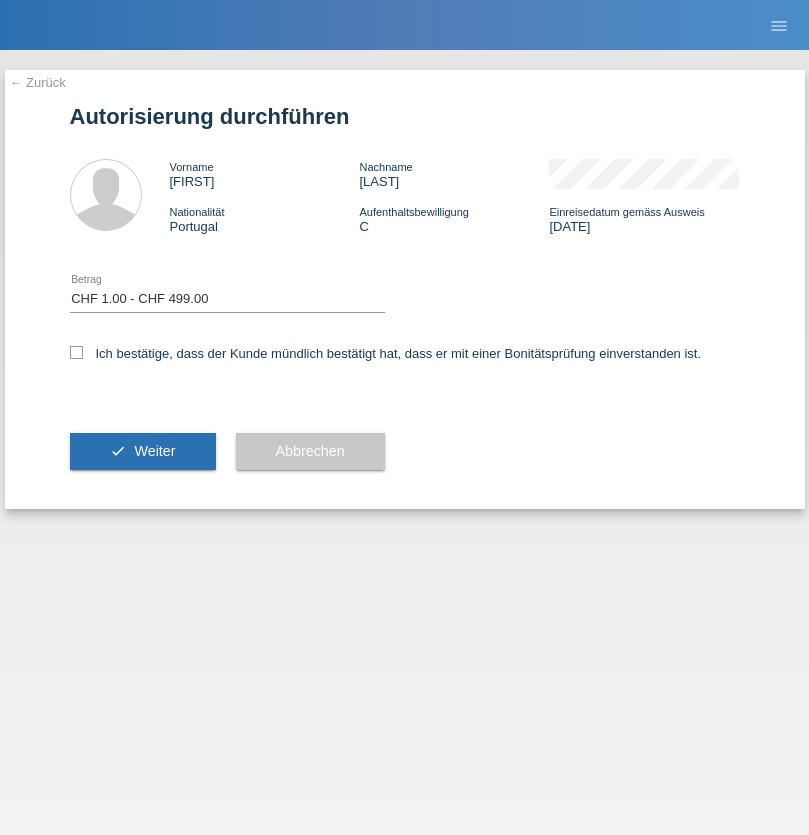 checkbox on "true" 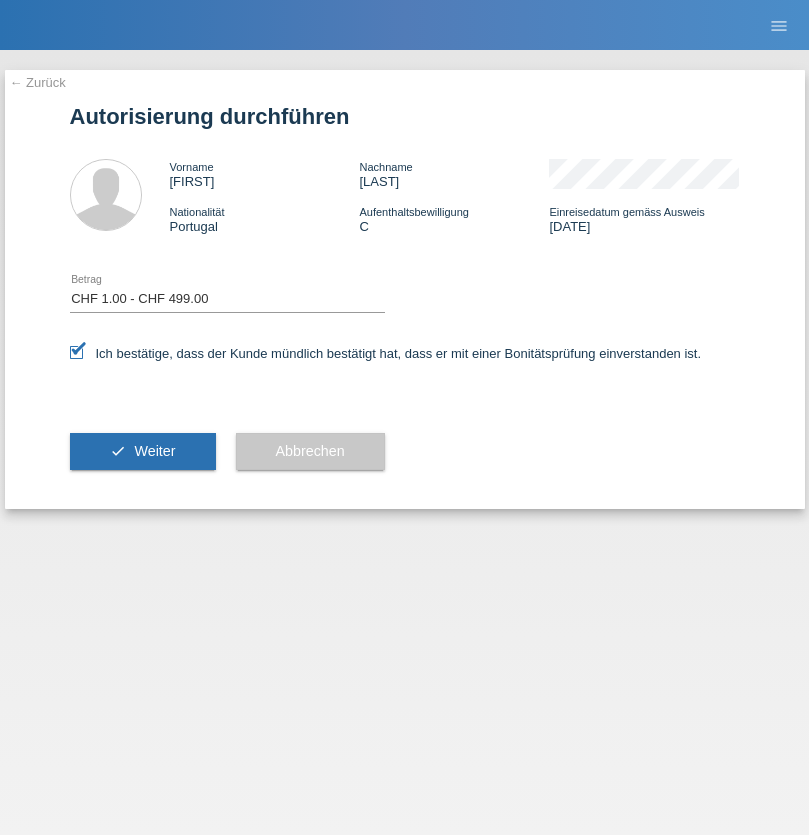 scroll, scrollTop: 0, scrollLeft: 0, axis: both 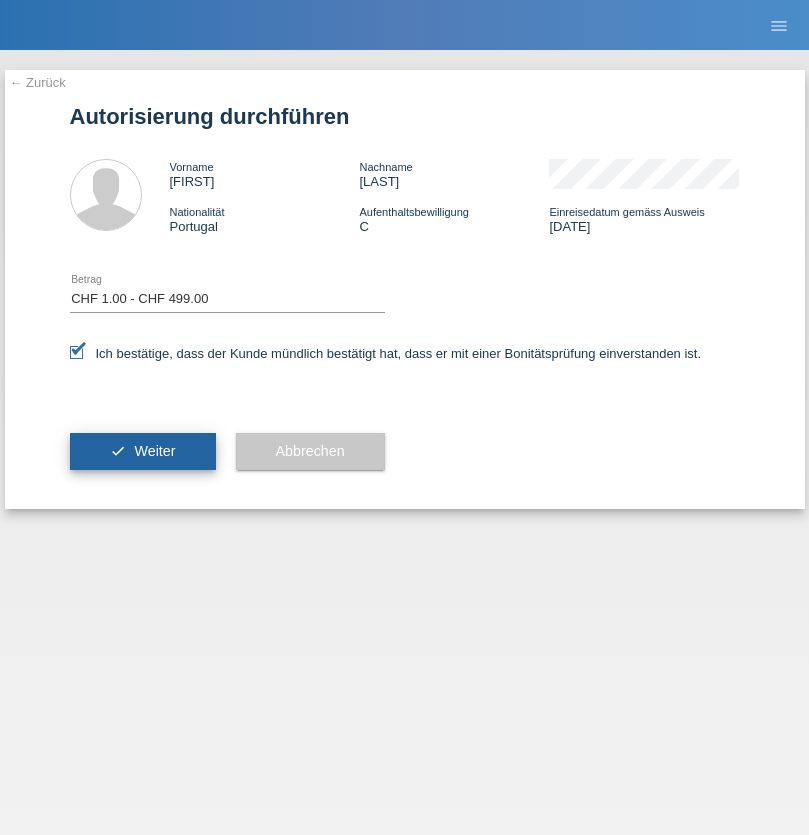 click on "Weiter" at bounding box center (154, 451) 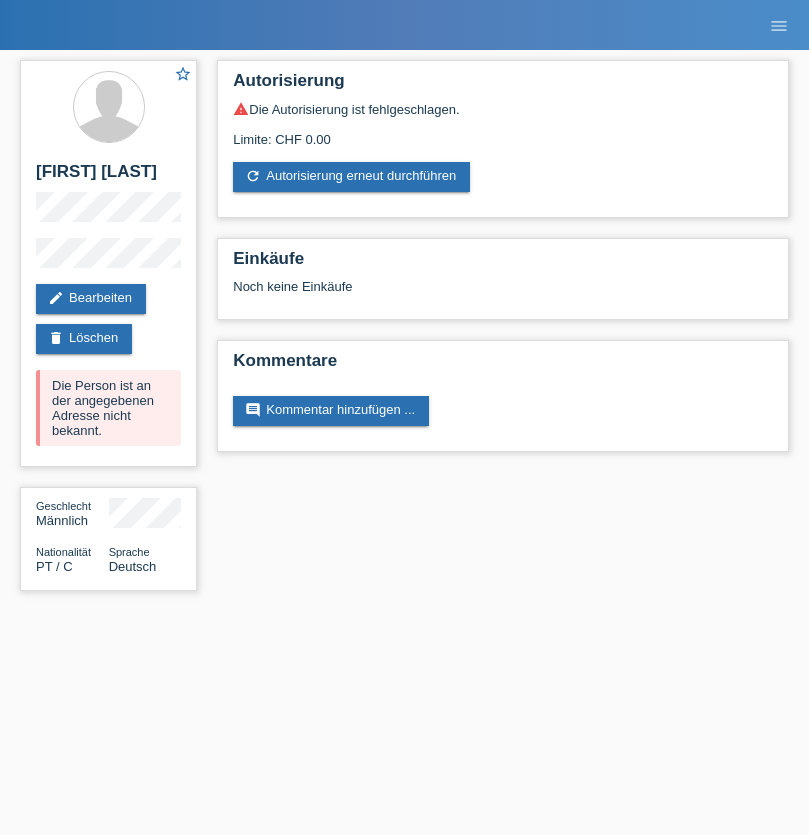 scroll, scrollTop: 0, scrollLeft: 0, axis: both 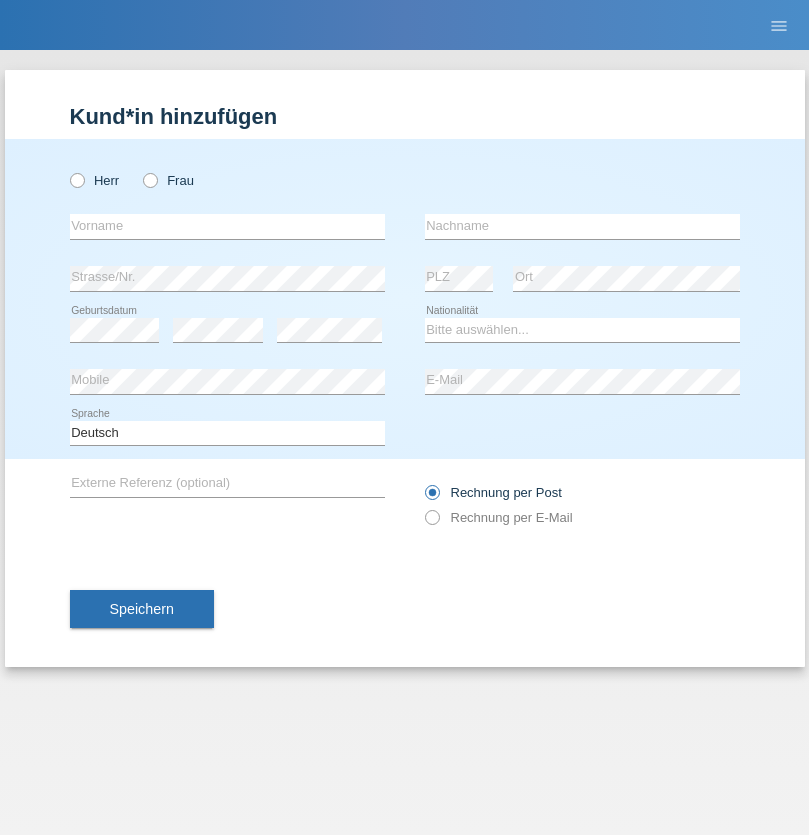 radio on "true" 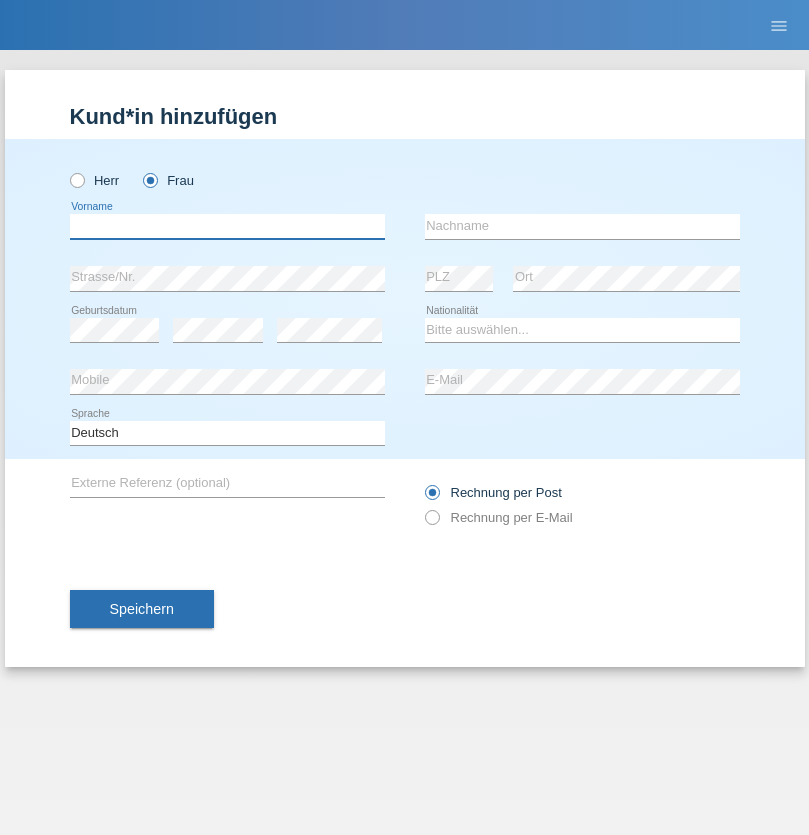 click at bounding box center [227, 226] 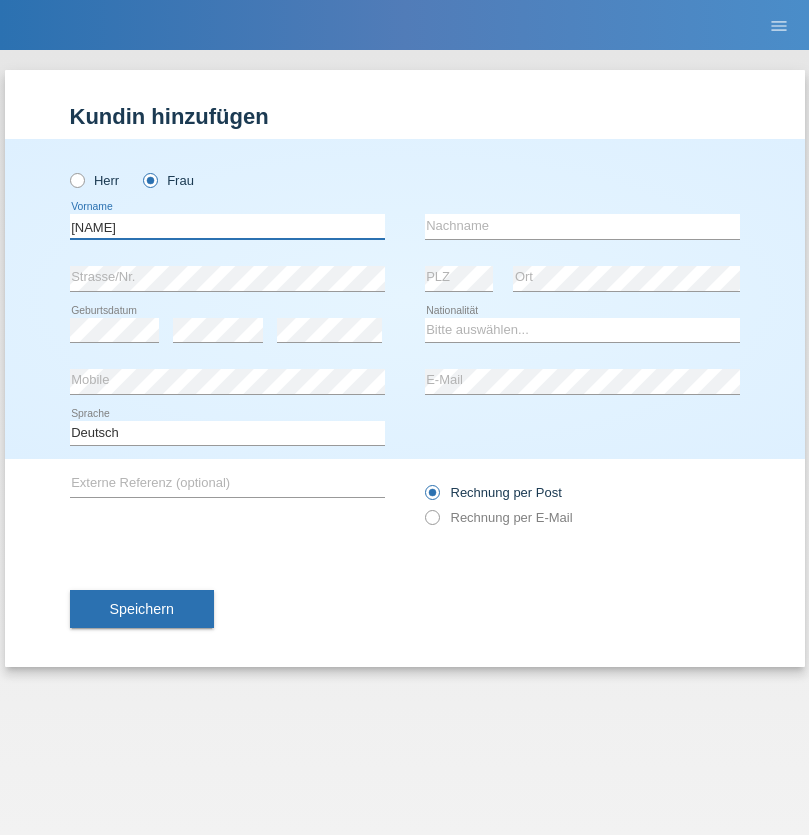 type on "Carina" 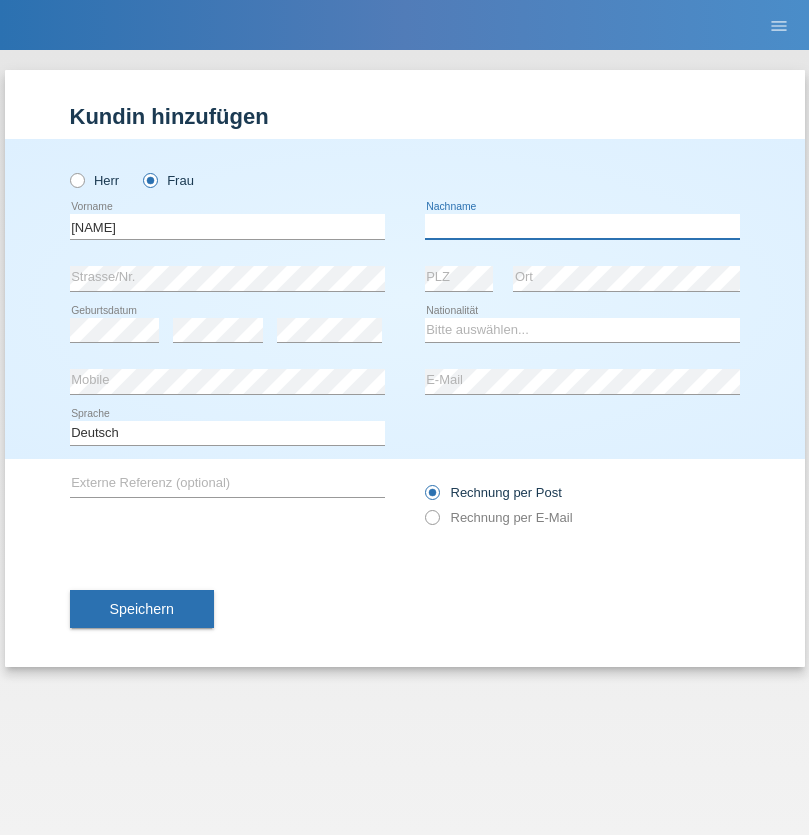 click at bounding box center [582, 226] 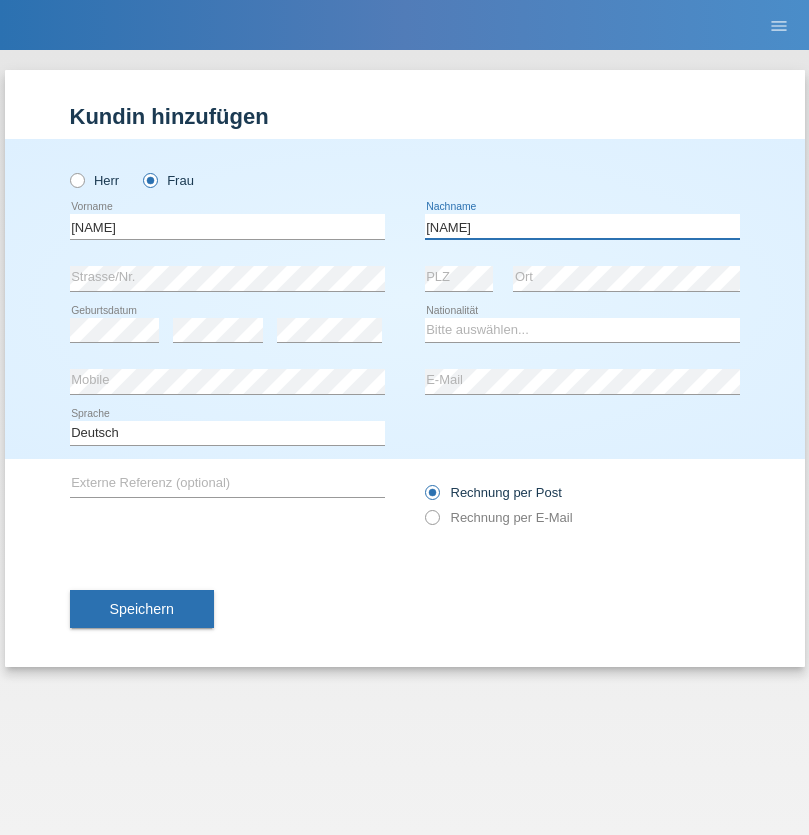 type on "[LAST]" 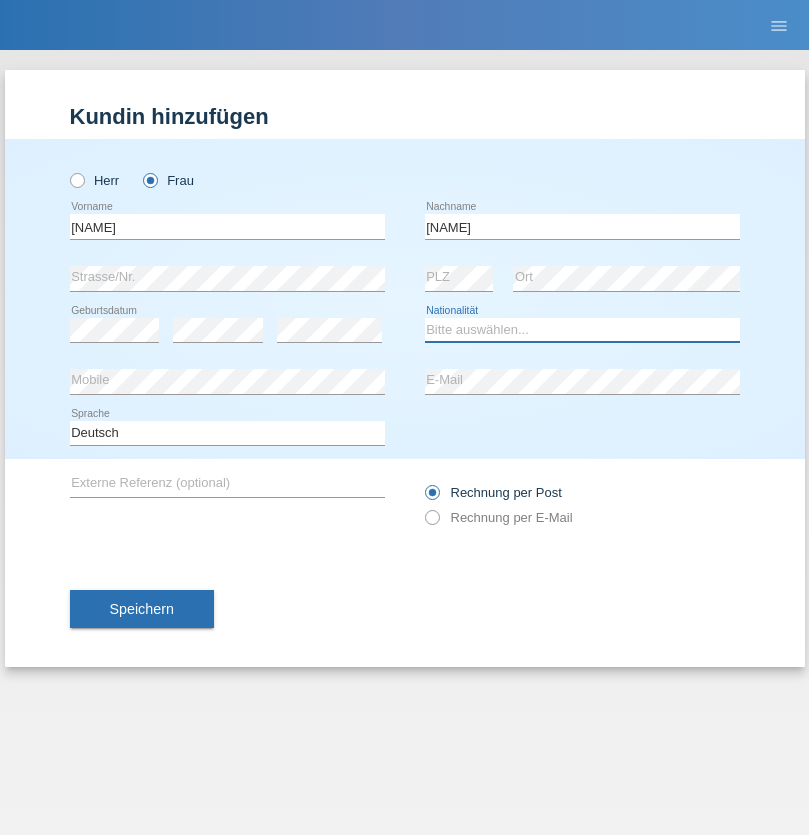 select on "PT" 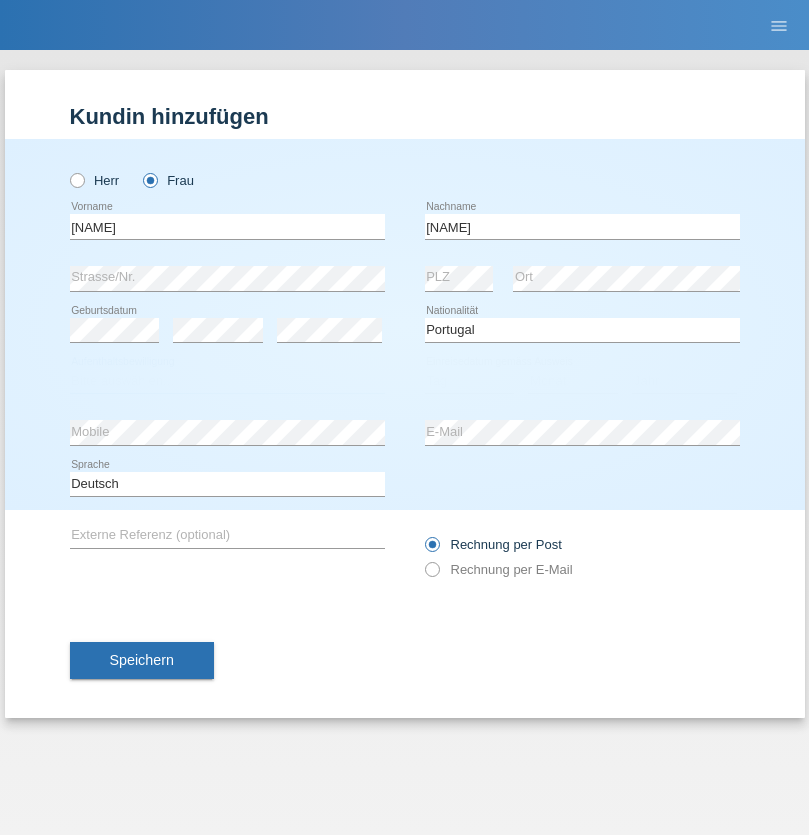 select on "C" 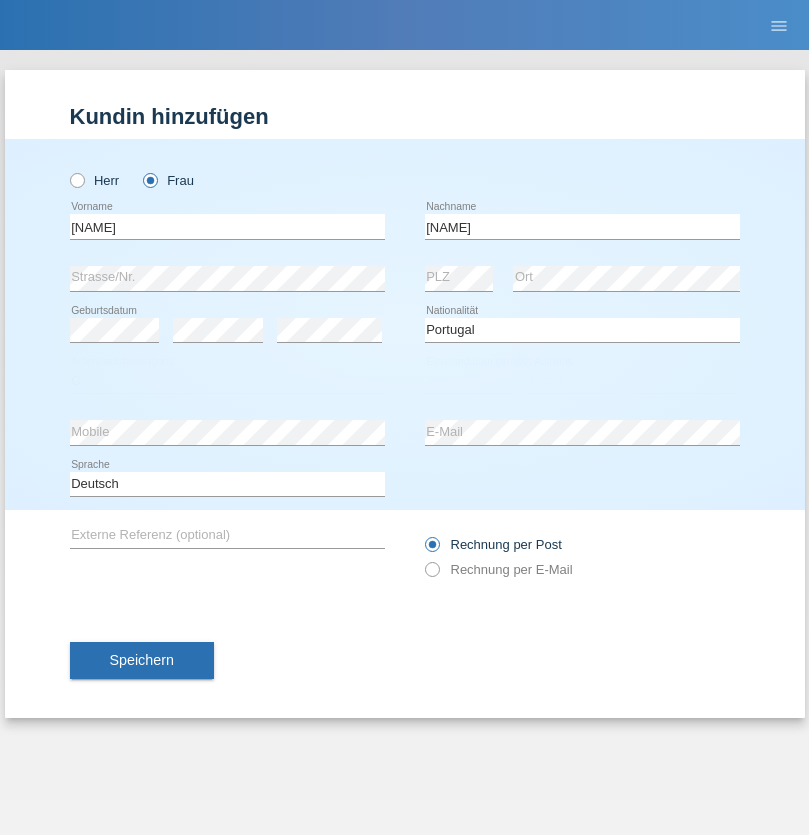 select on "15" 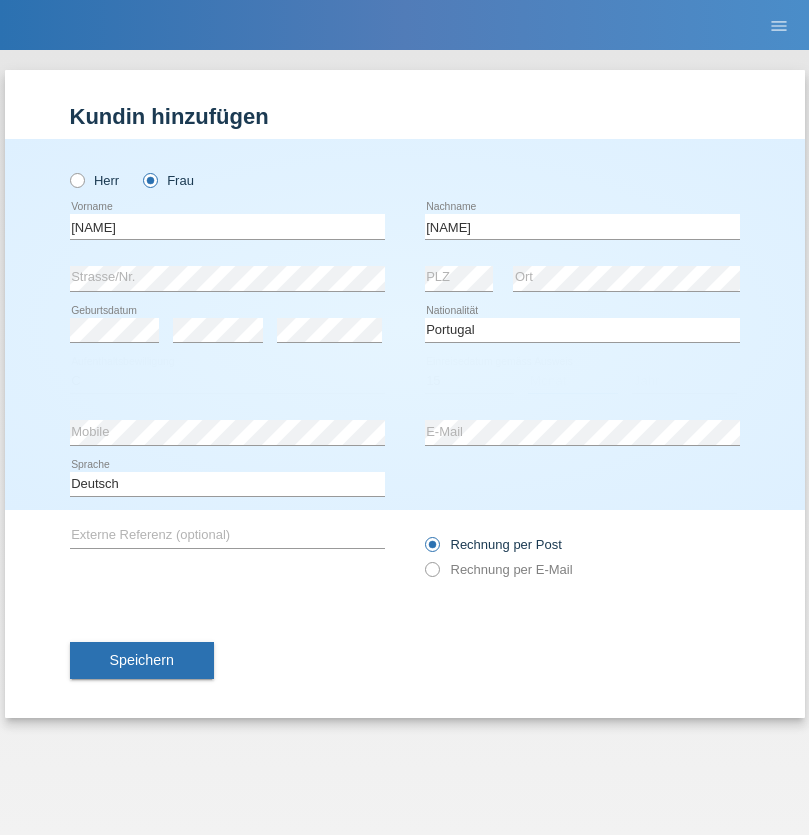 select on "09" 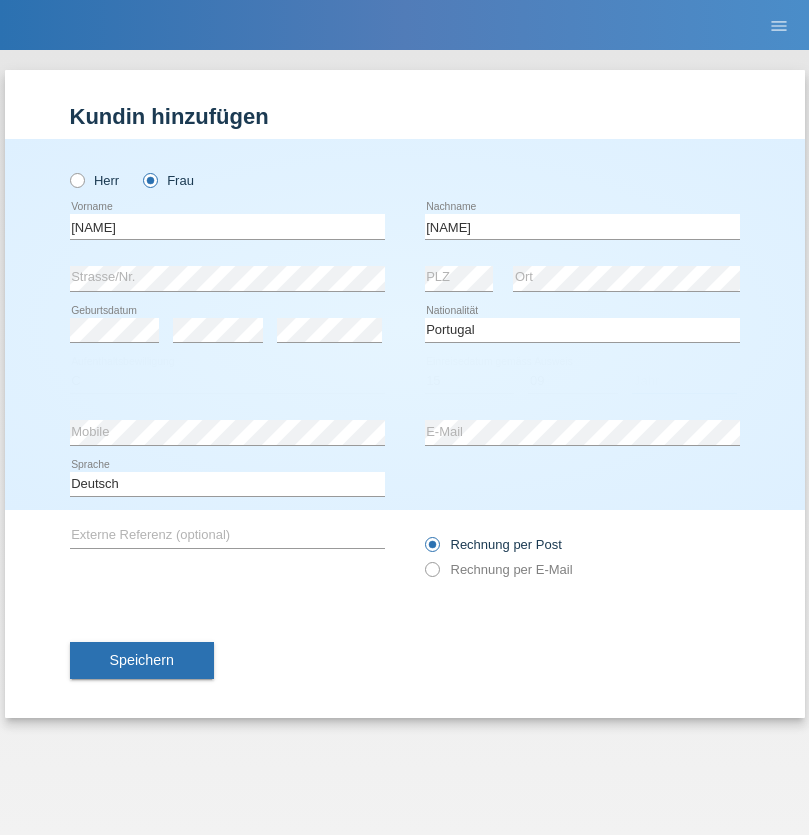 select on "1999" 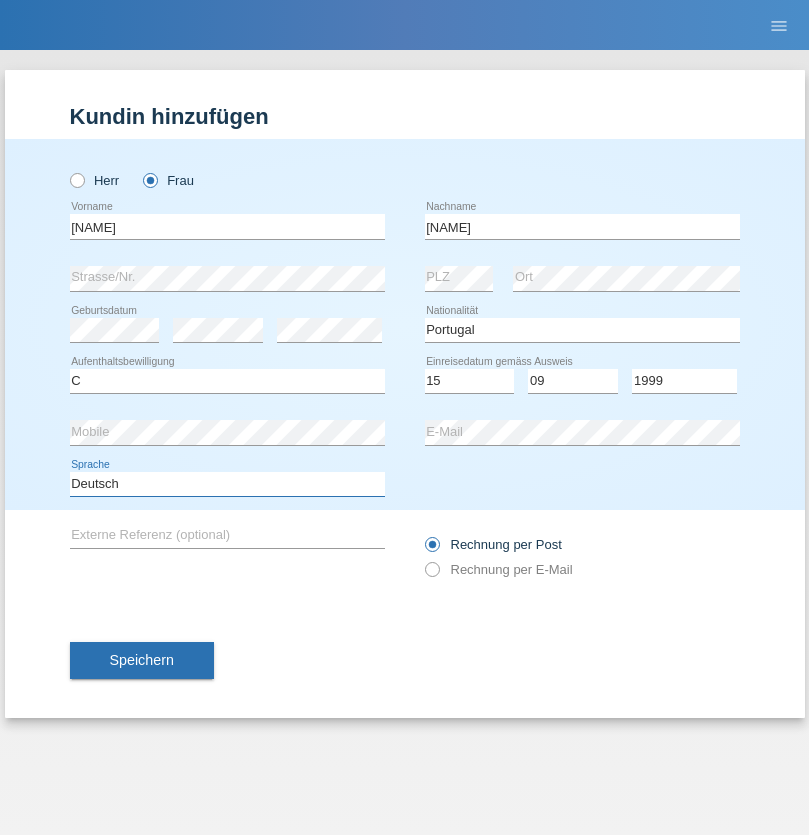 select on "en" 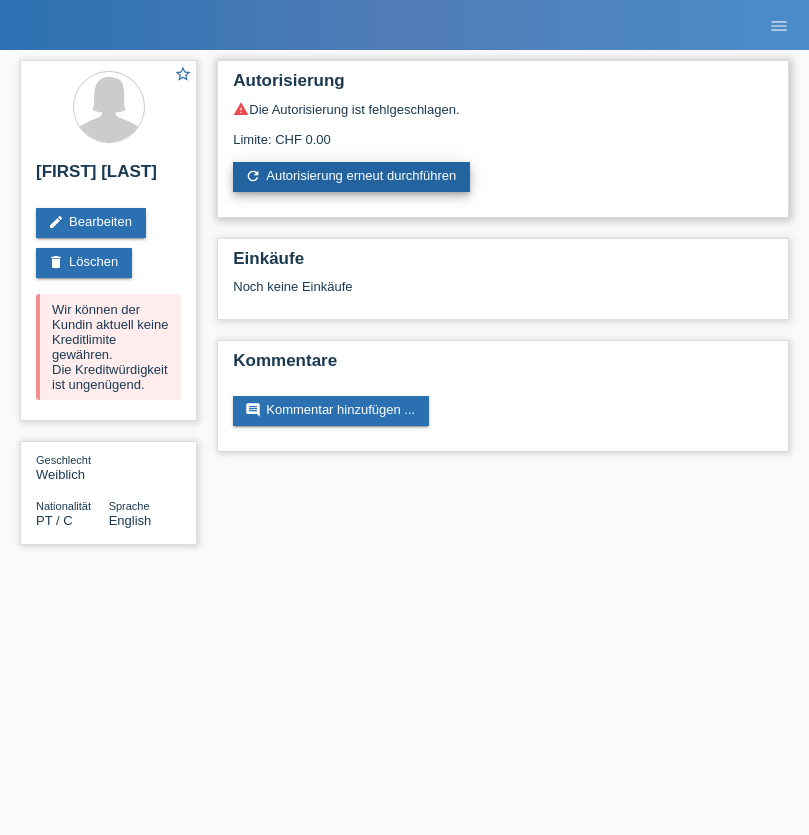 click on "refresh  Autorisierung erneut durchführen" at bounding box center (351, 177) 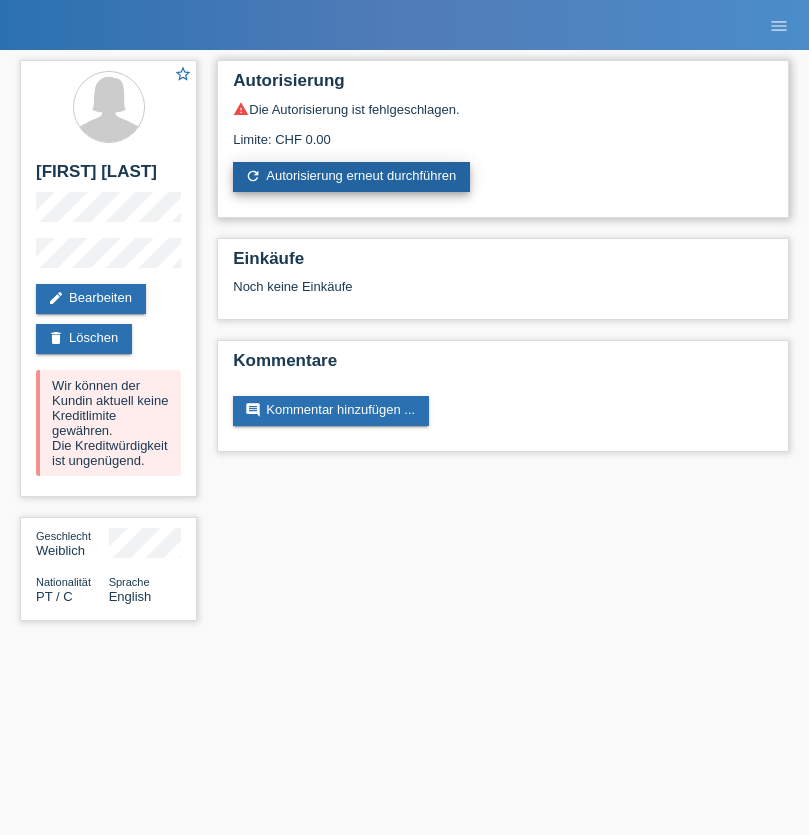 scroll, scrollTop: 0, scrollLeft: 0, axis: both 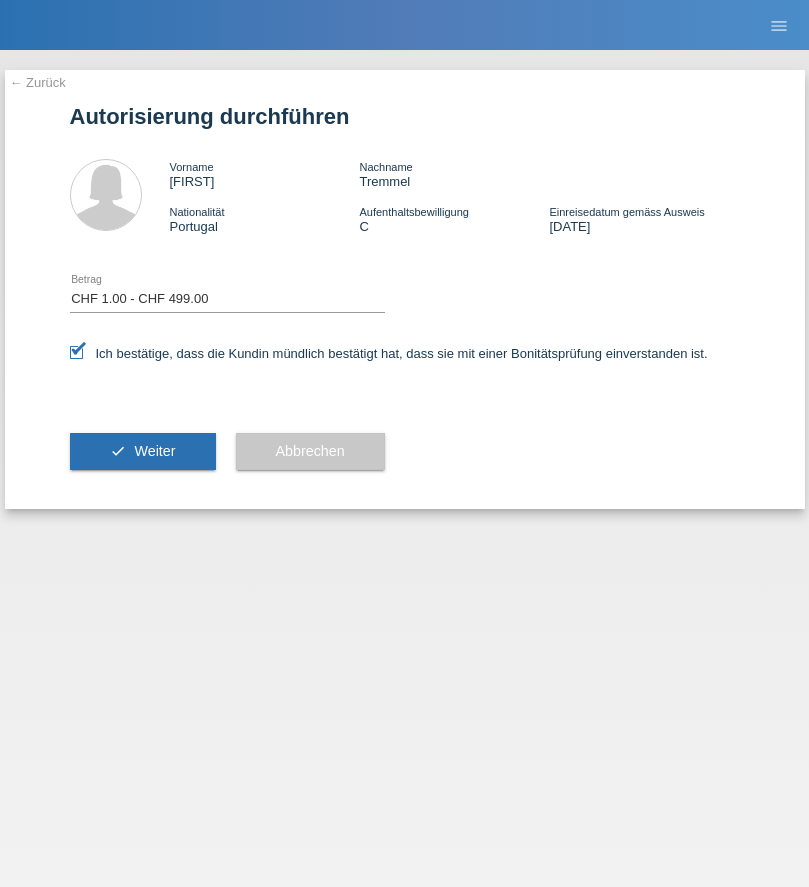 select on "1" 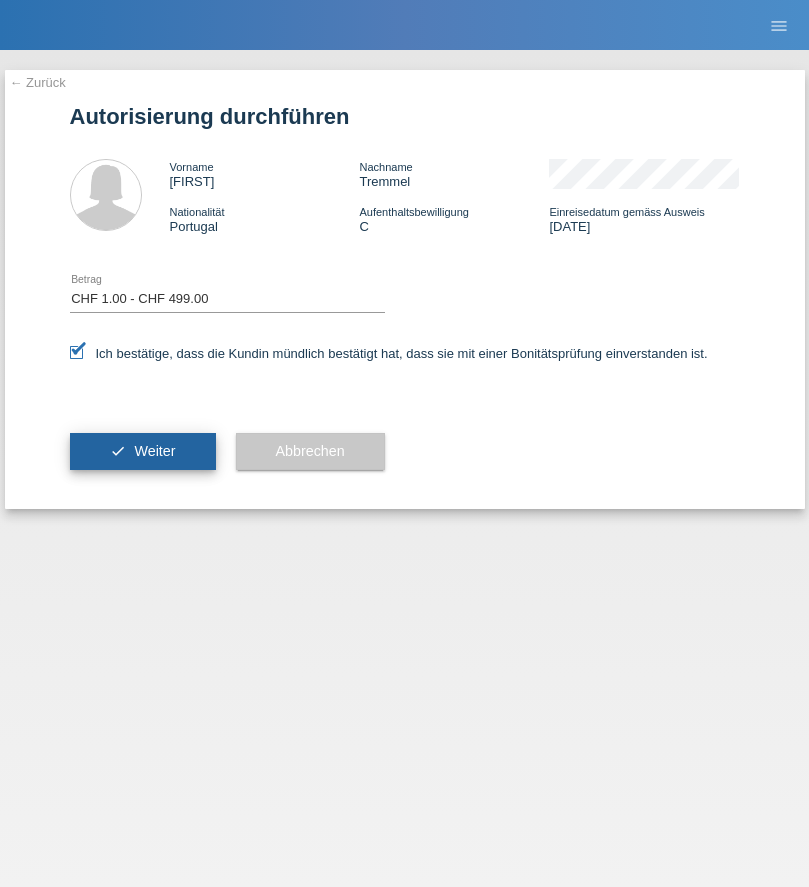 click on "Weiter" at bounding box center [154, 451] 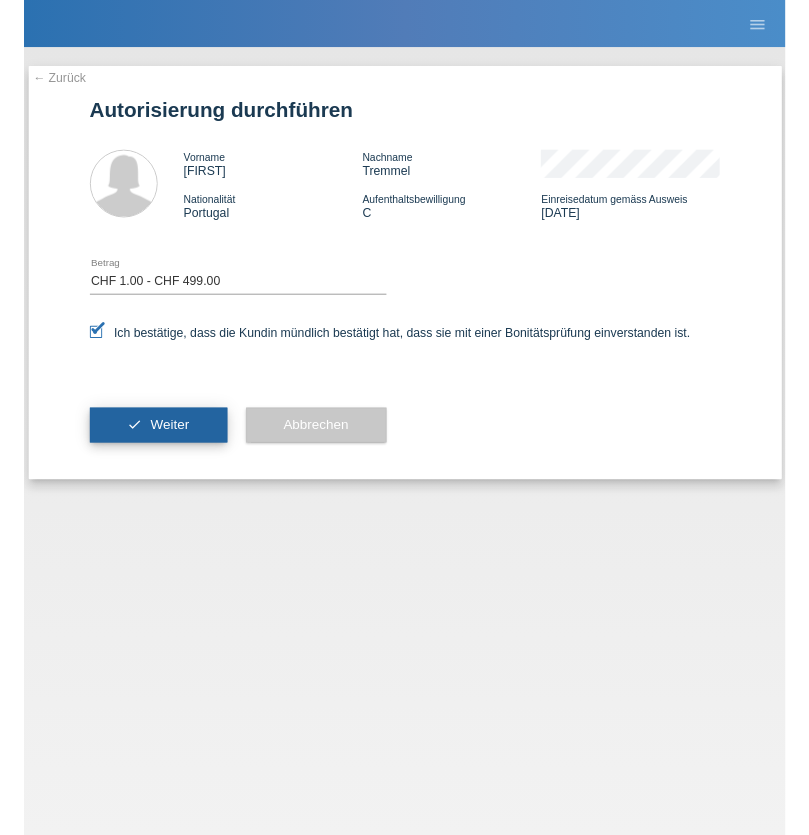 scroll, scrollTop: 0, scrollLeft: 0, axis: both 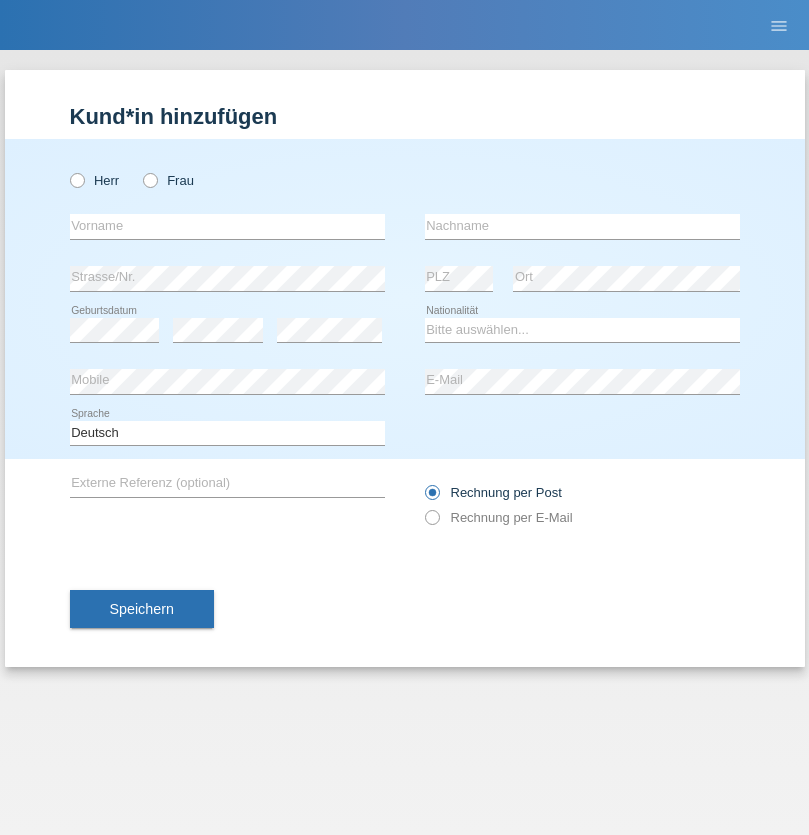 radio on "true" 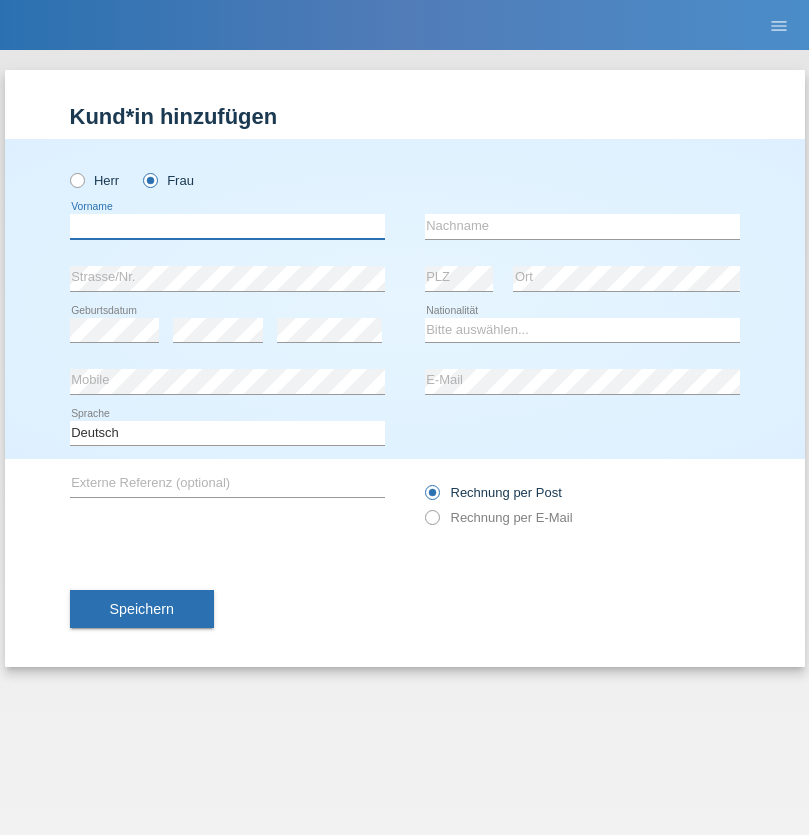 click at bounding box center (227, 226) 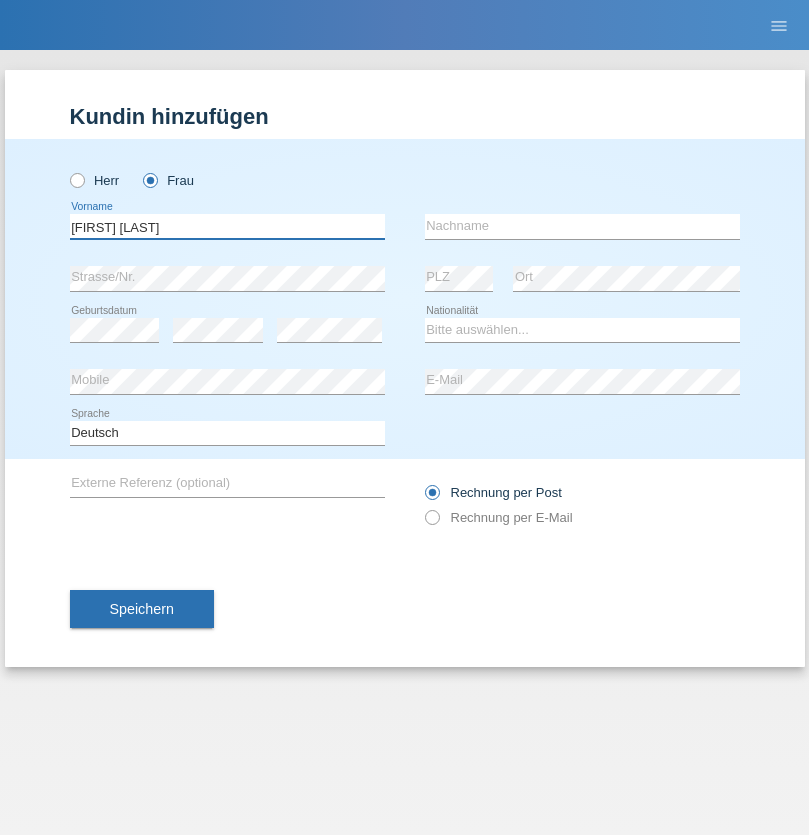 type on "[FIRST] [LAST]" 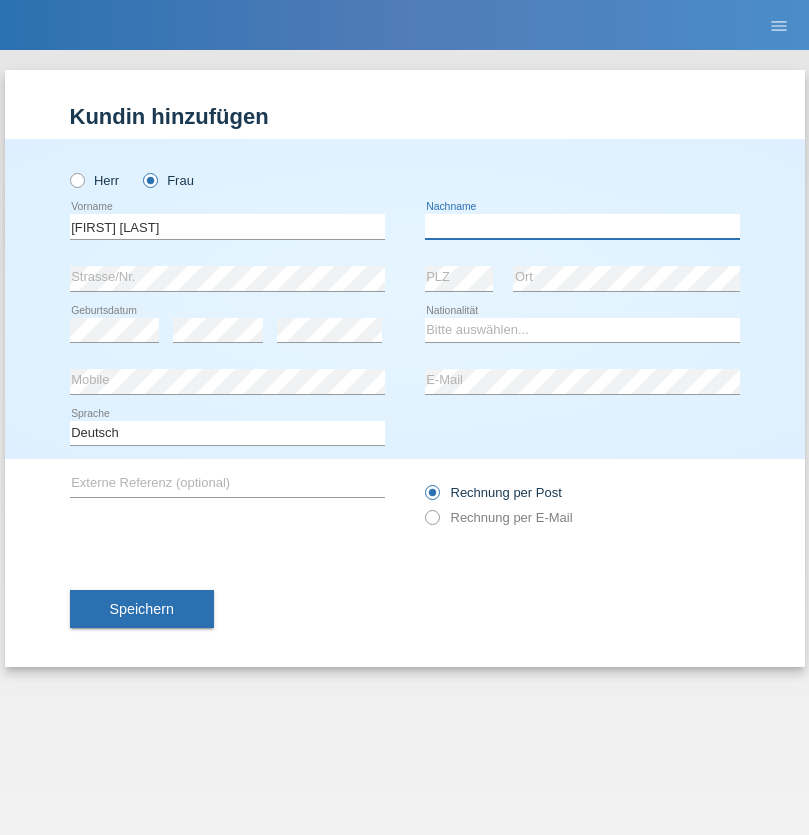 click at bounding box center [582, 226] 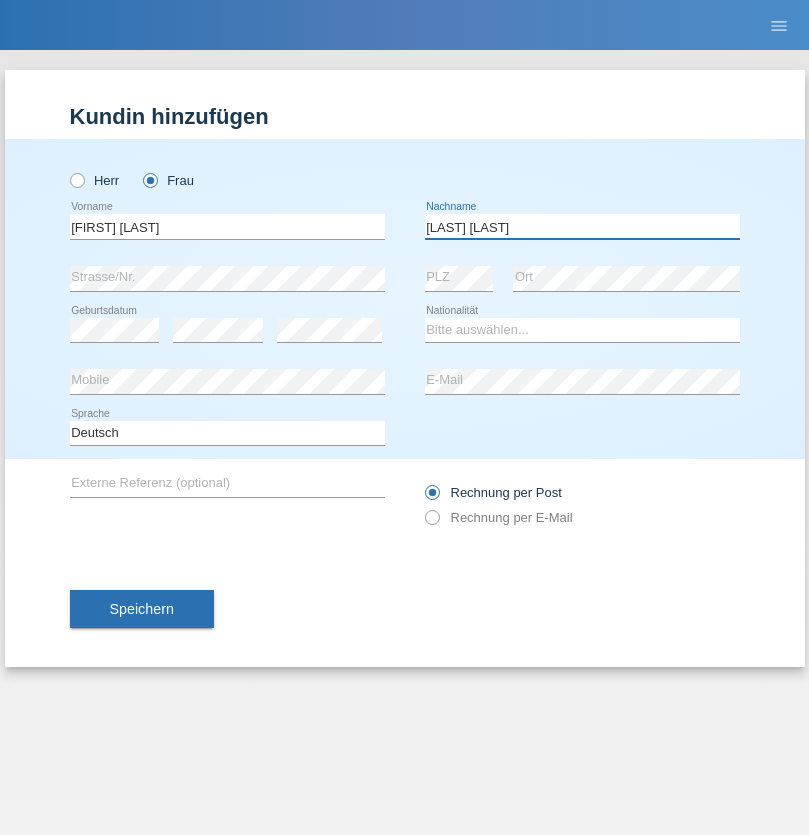 type on "[LAST] [LAST]" 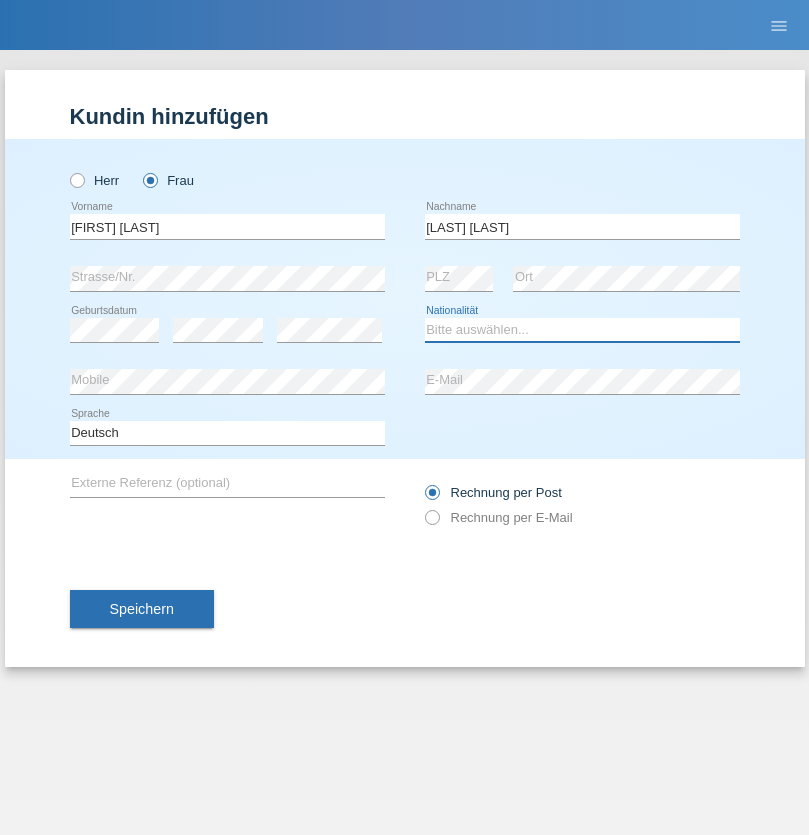 select on "PT" 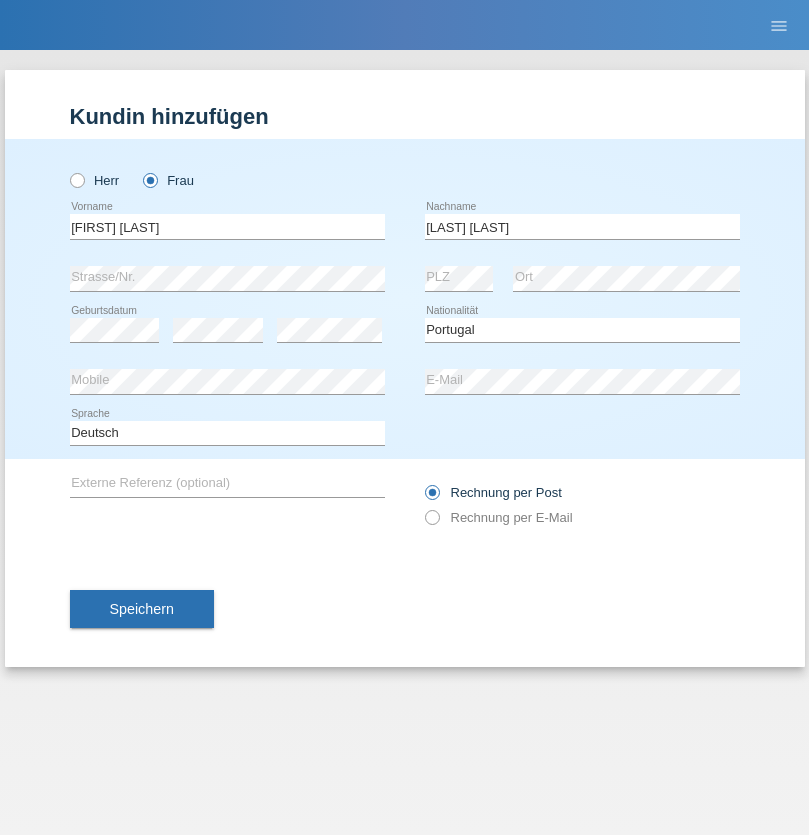 select on "C" 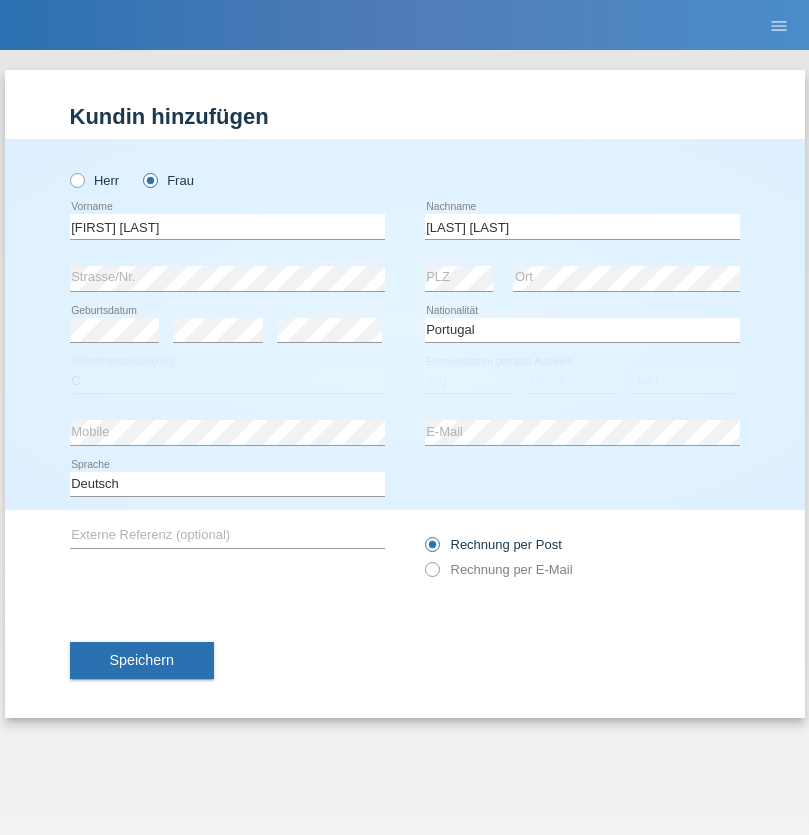 select on "15" 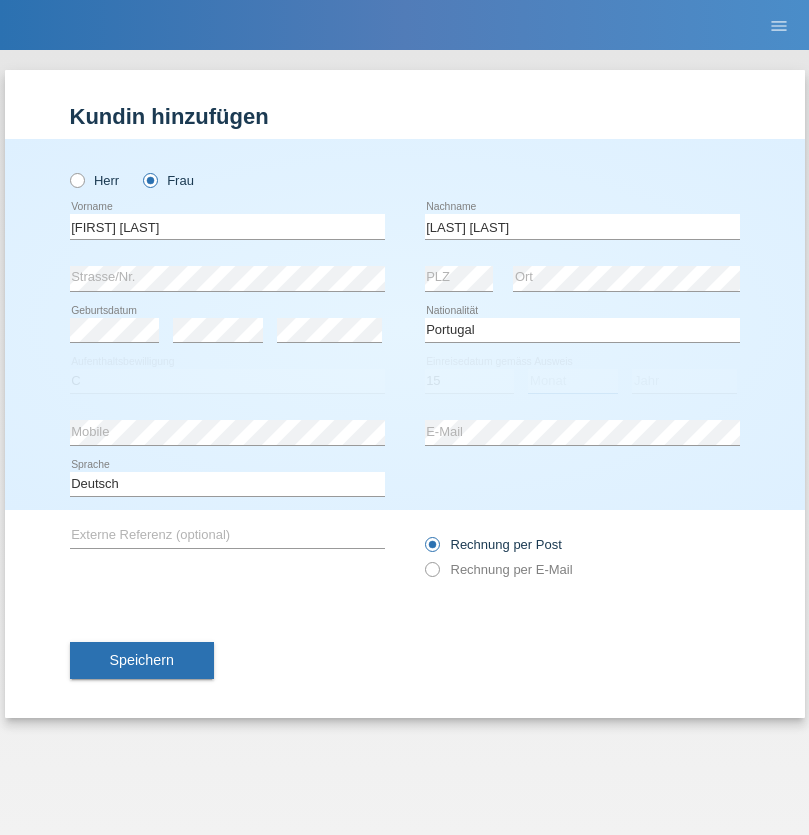 select on "09" 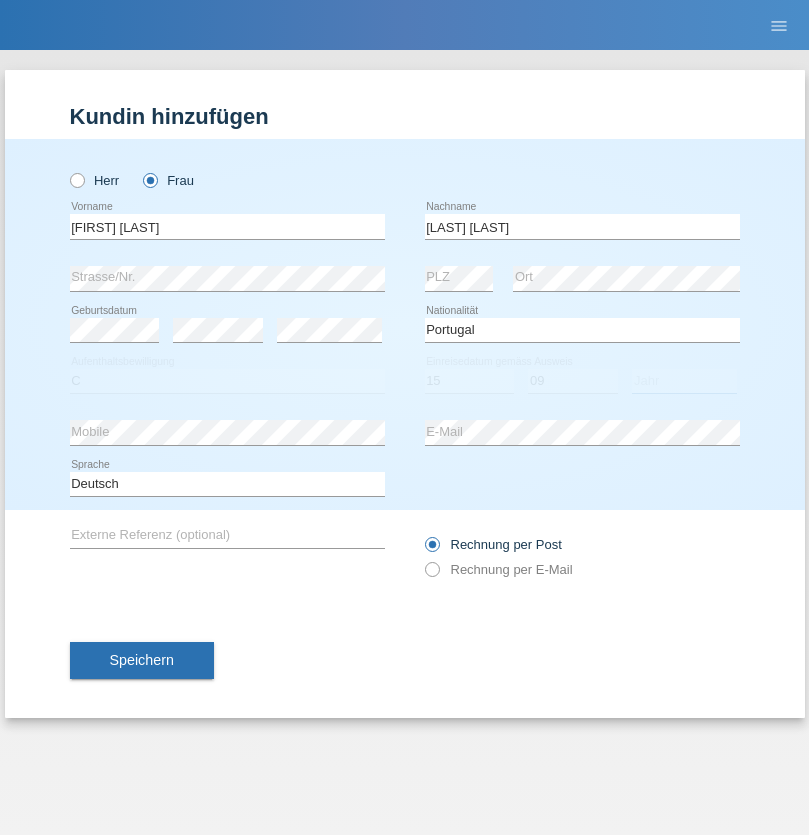 select on "1999" 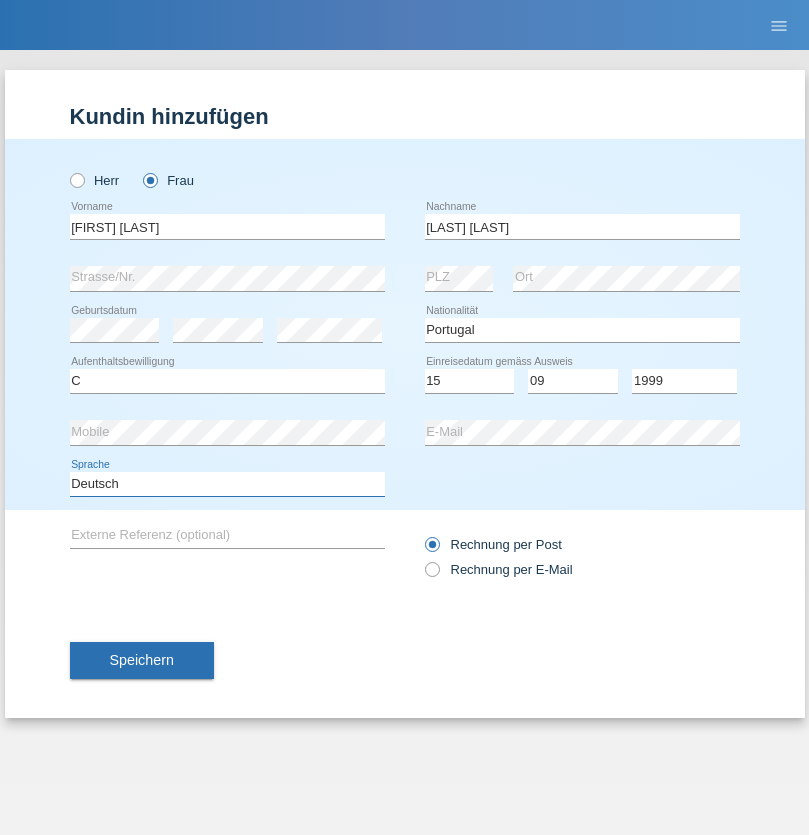select on "en" 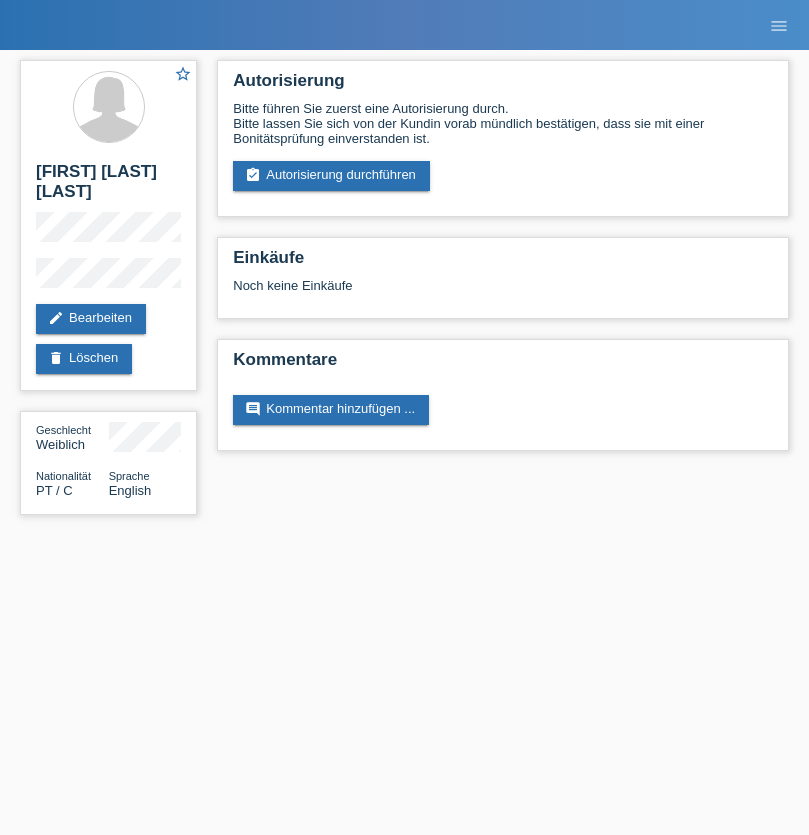 scroll, scrollTop: 0, scrollLeft: 0, axis: both 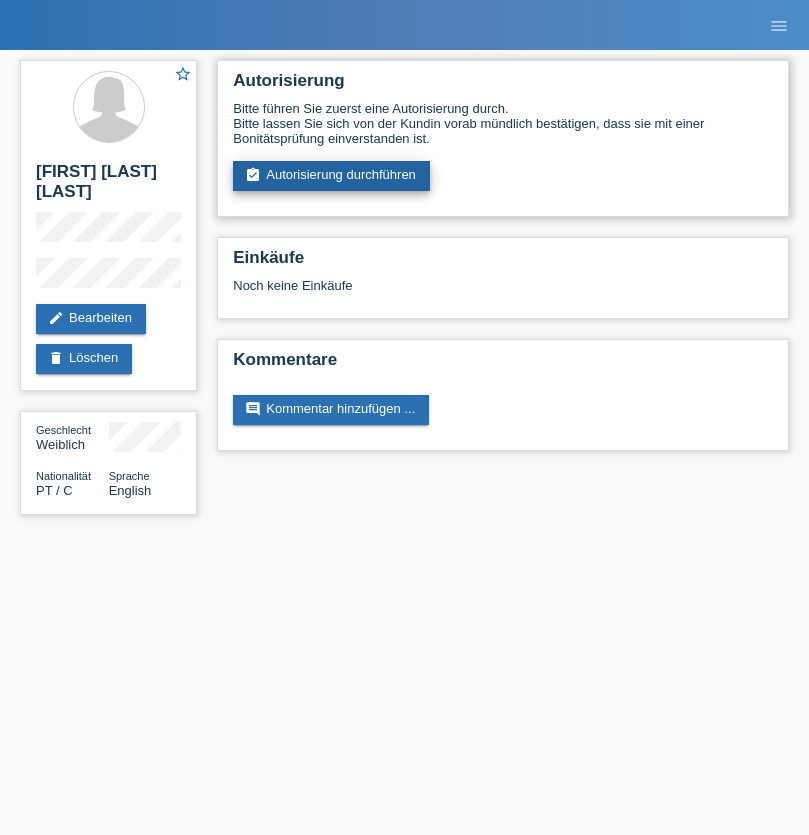click on "assignment_turned_in  Autorisierung durchführen" at bounding box center (331, 176) 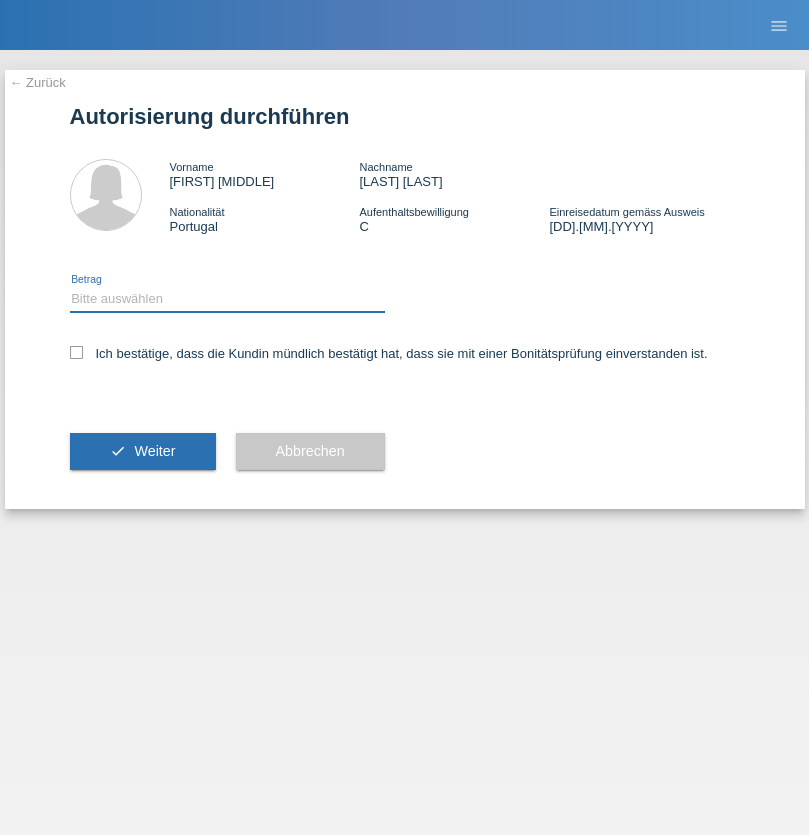 select on "1" 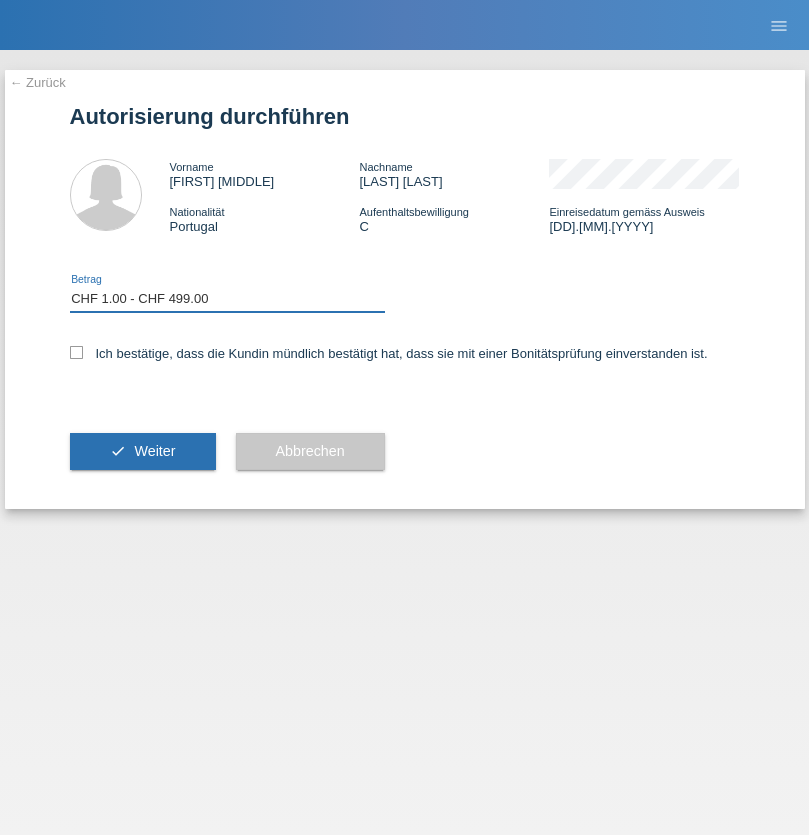 scroll, scrollTop: 0, scrollLeft: 0, axis: both 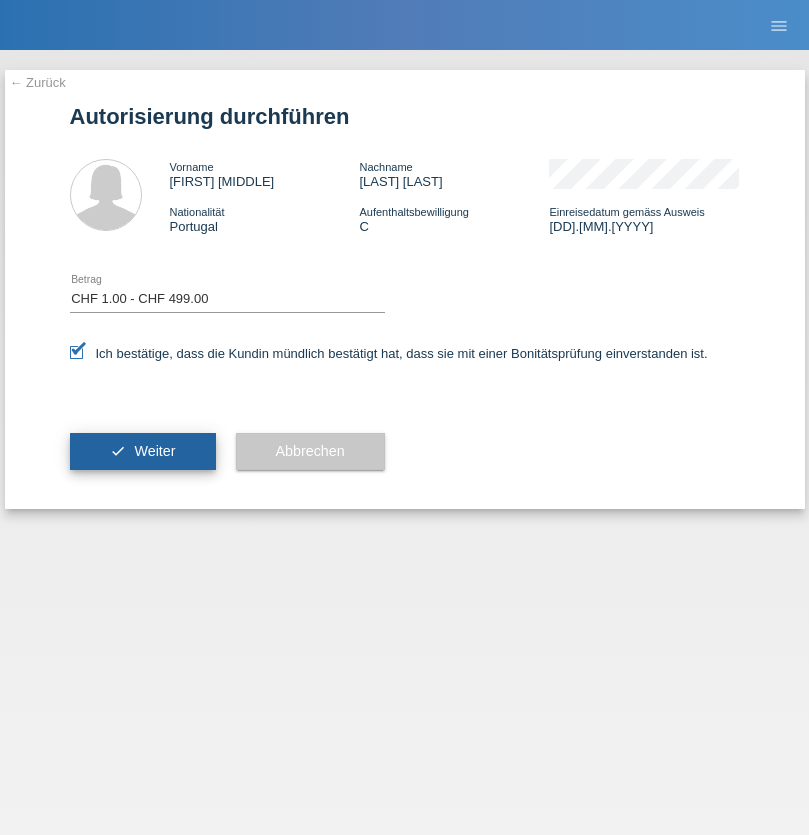 click on "Weiter" at bounding box center [154, 451] 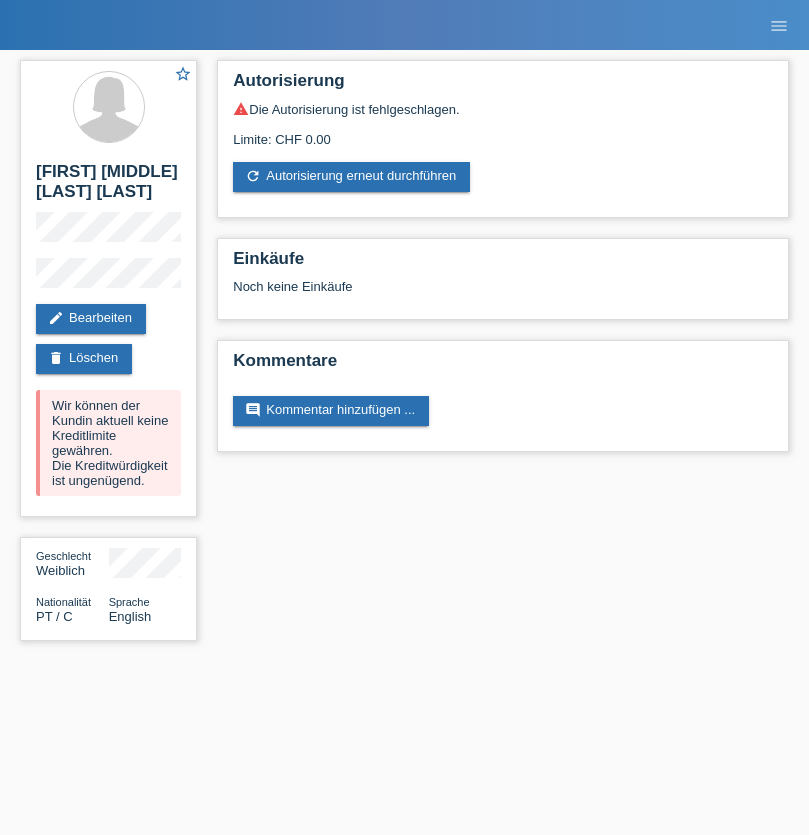 scroll, scrollTop: 0, scrollLeft: 0, axis: both 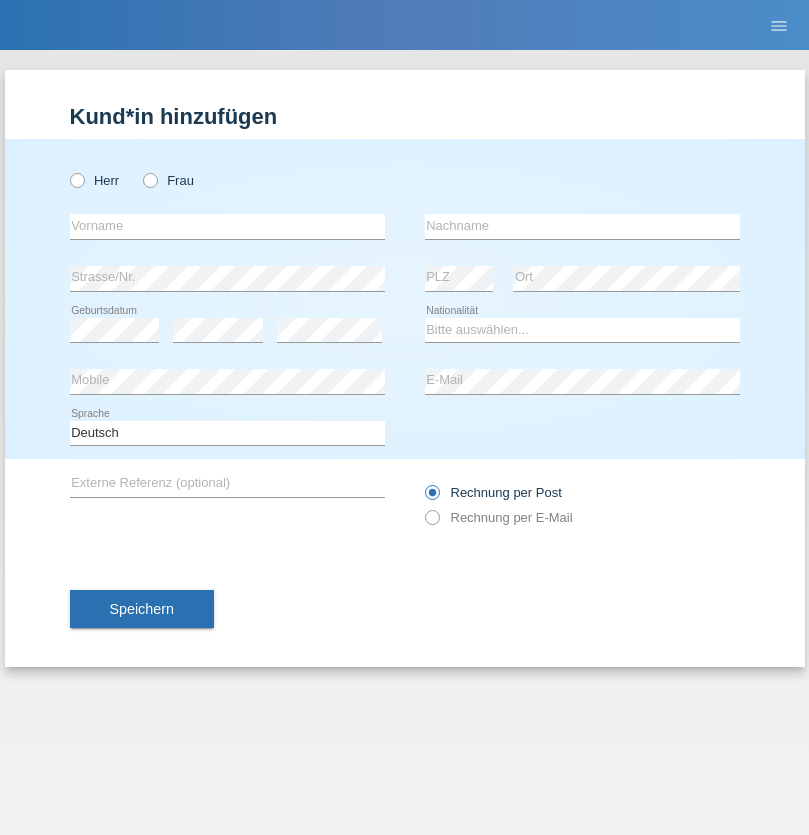 radio on "true" 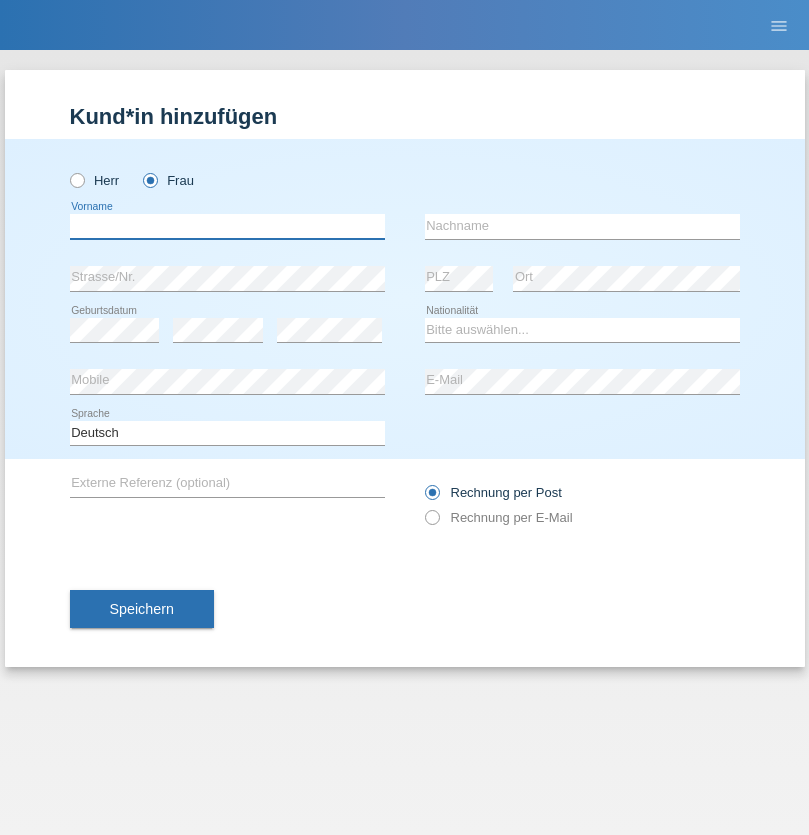 click at bounding box center [227, 226] 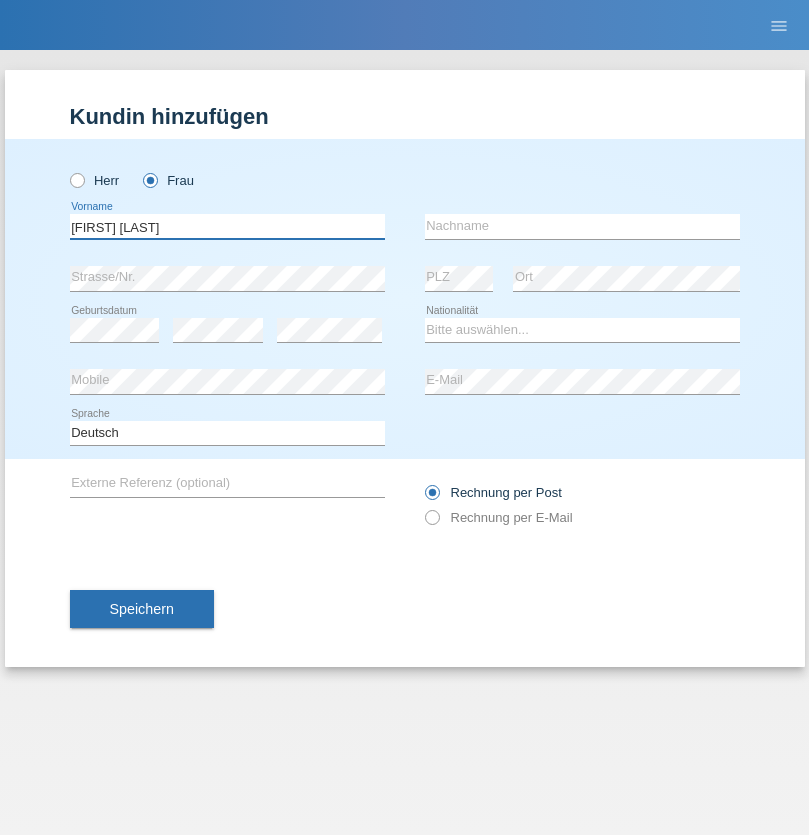 type on "[FIRST] [LAST]" 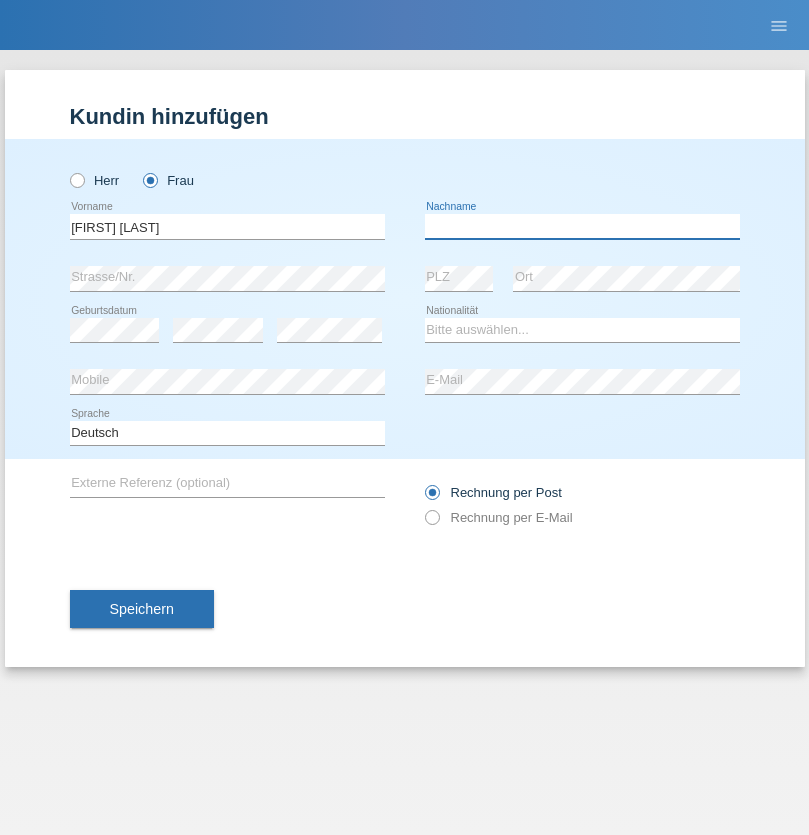 click at bounding box center [582, 226] 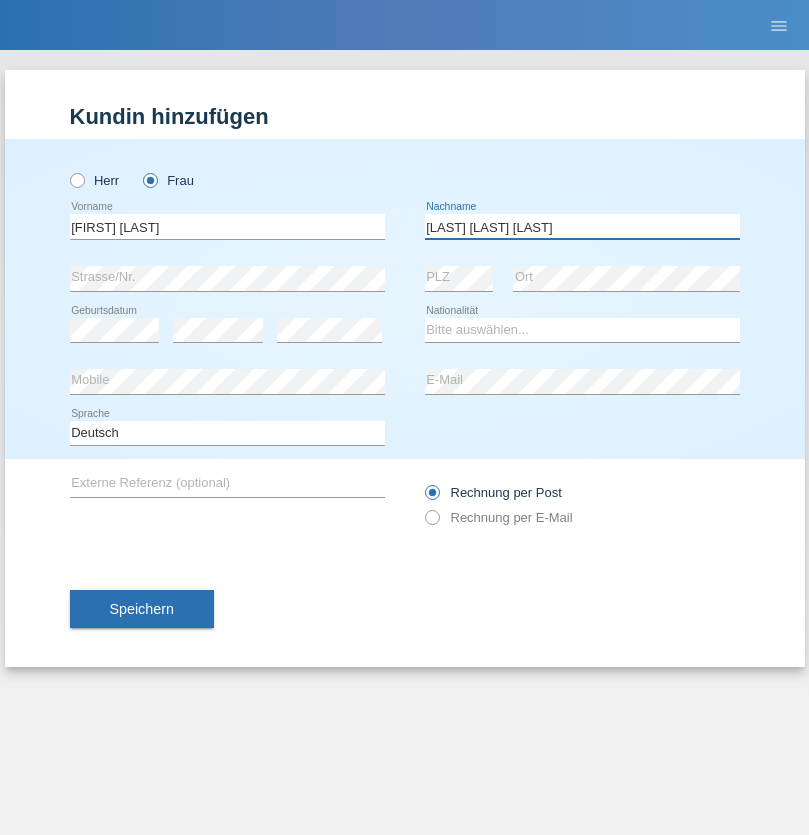 type on "[LAST] [LAST] [LAST]" 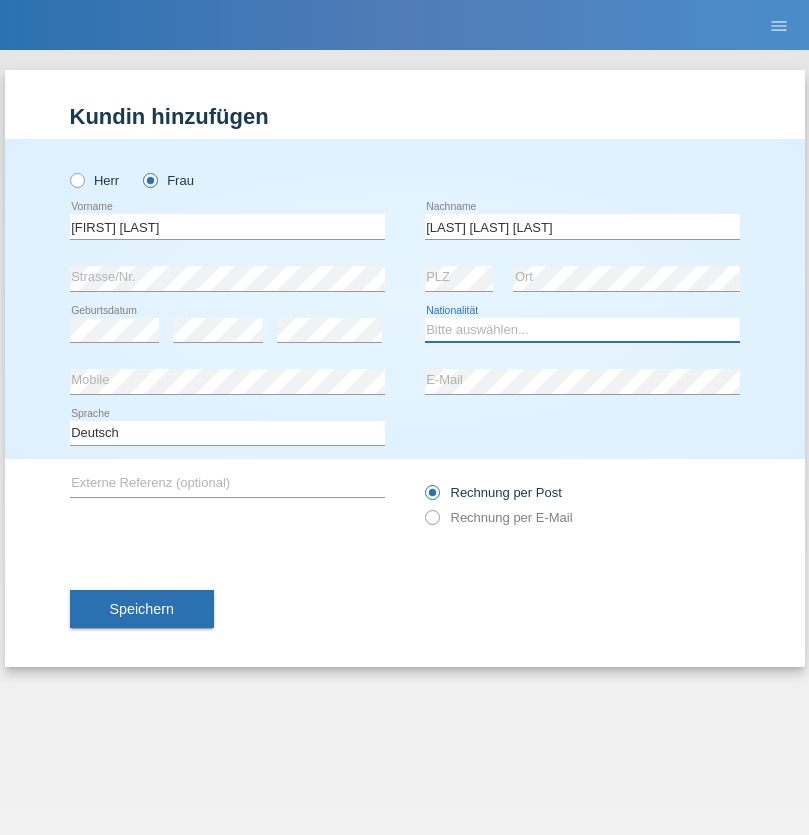select on "PT" 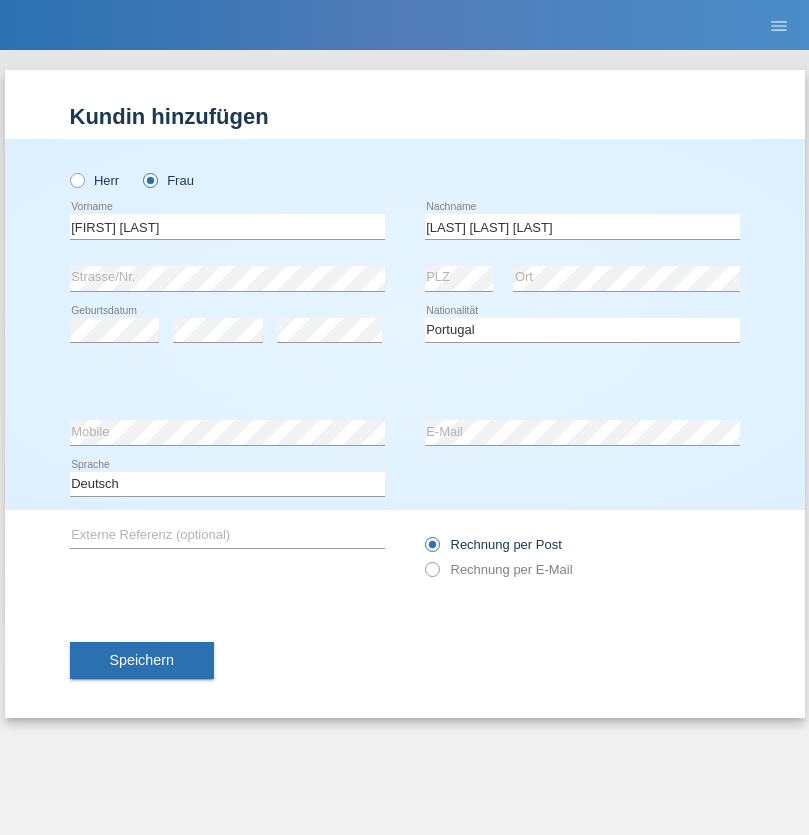 select on "C" 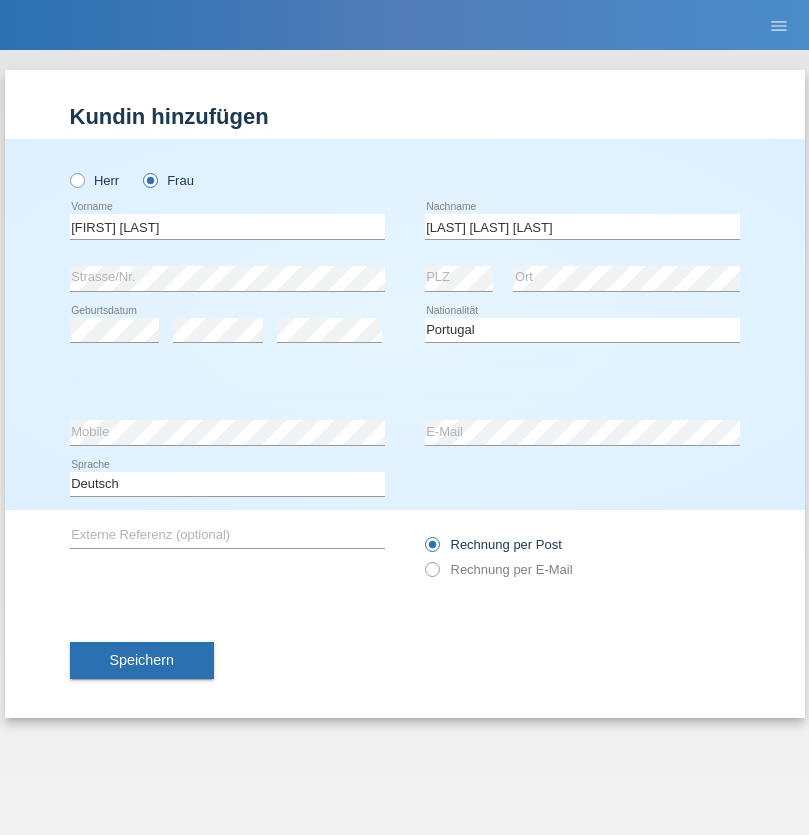 select on "15" 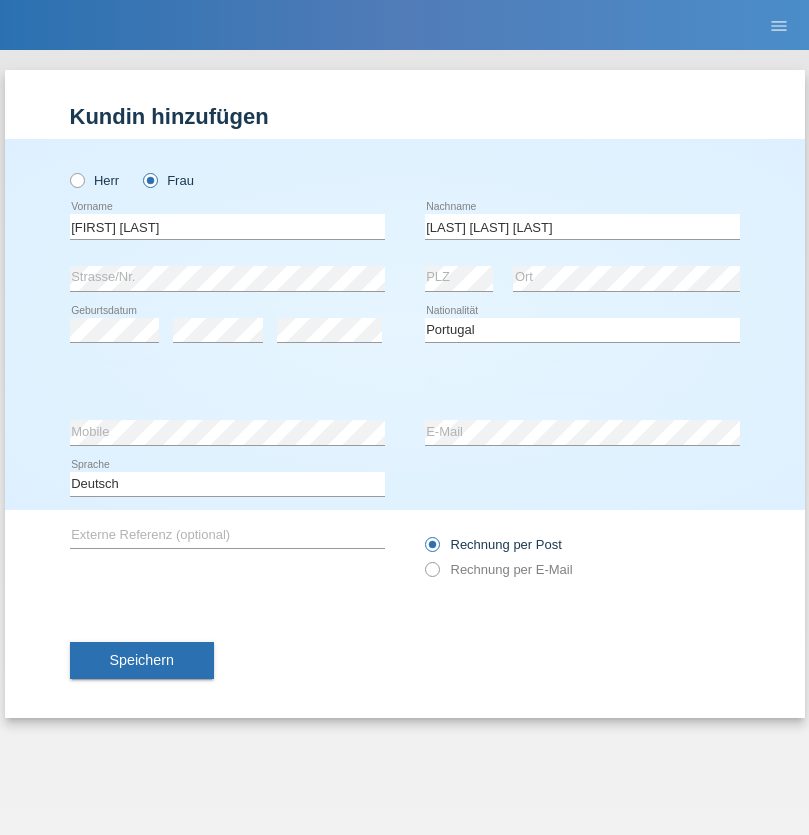 select on "09" 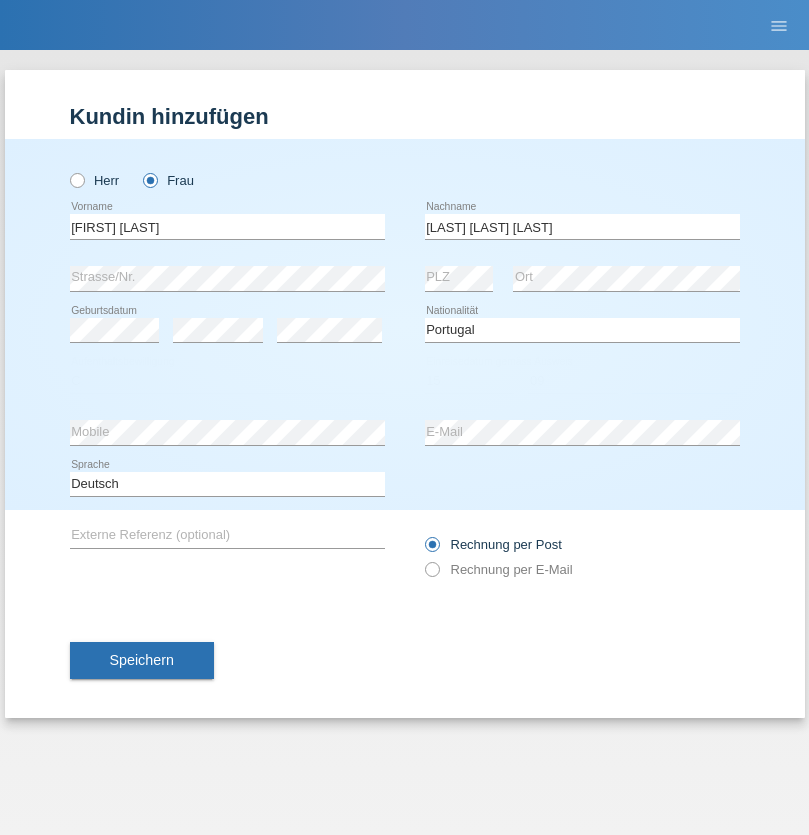 select on "1999" 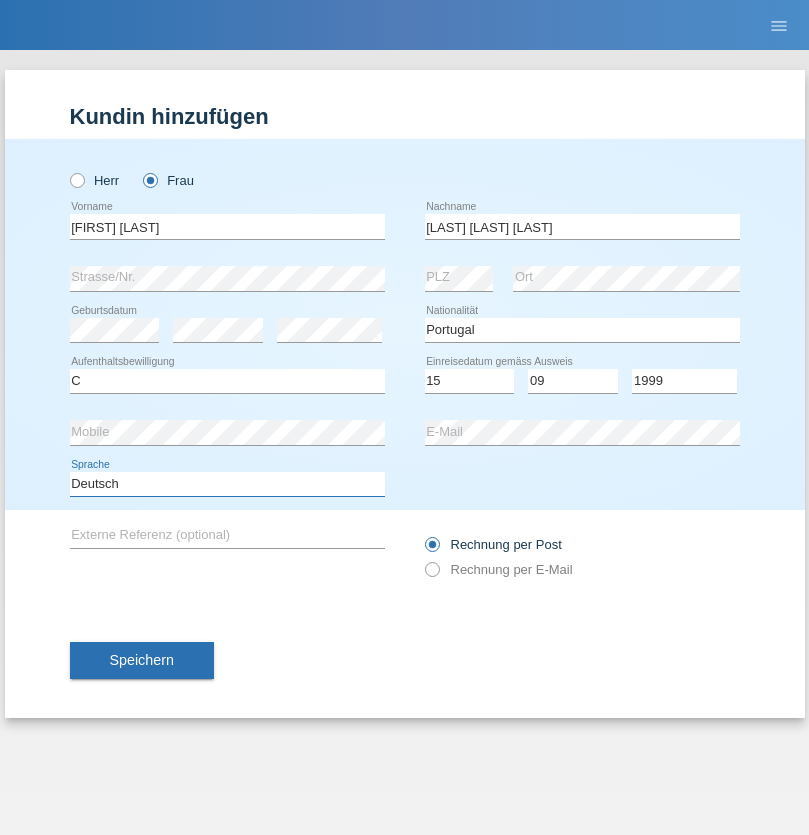 select on "en" 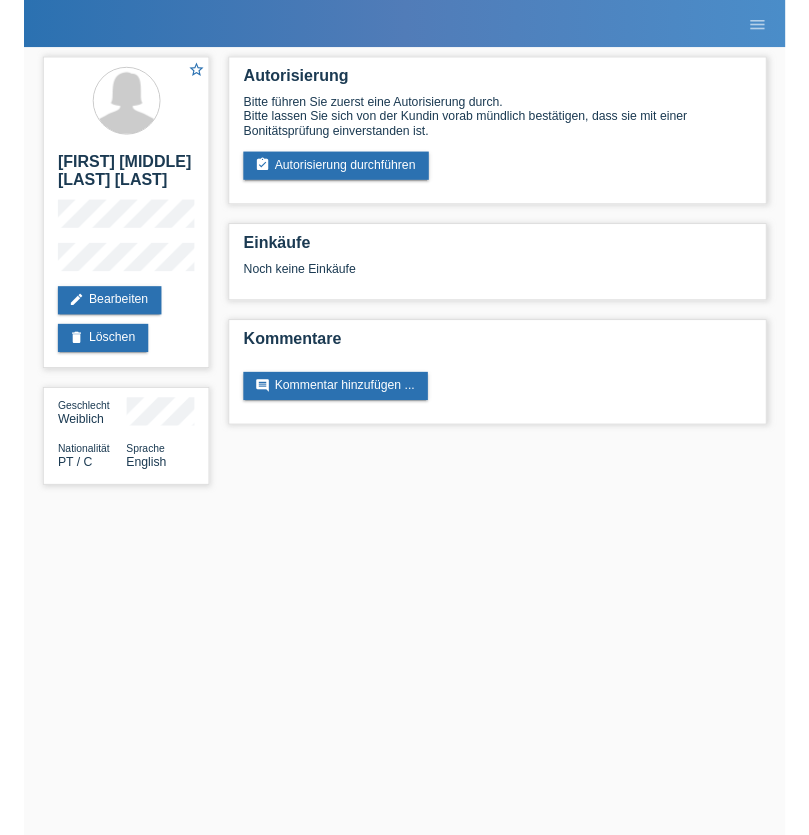 scroll, scrollTop: 0, scrollLeft: 0, axis: both 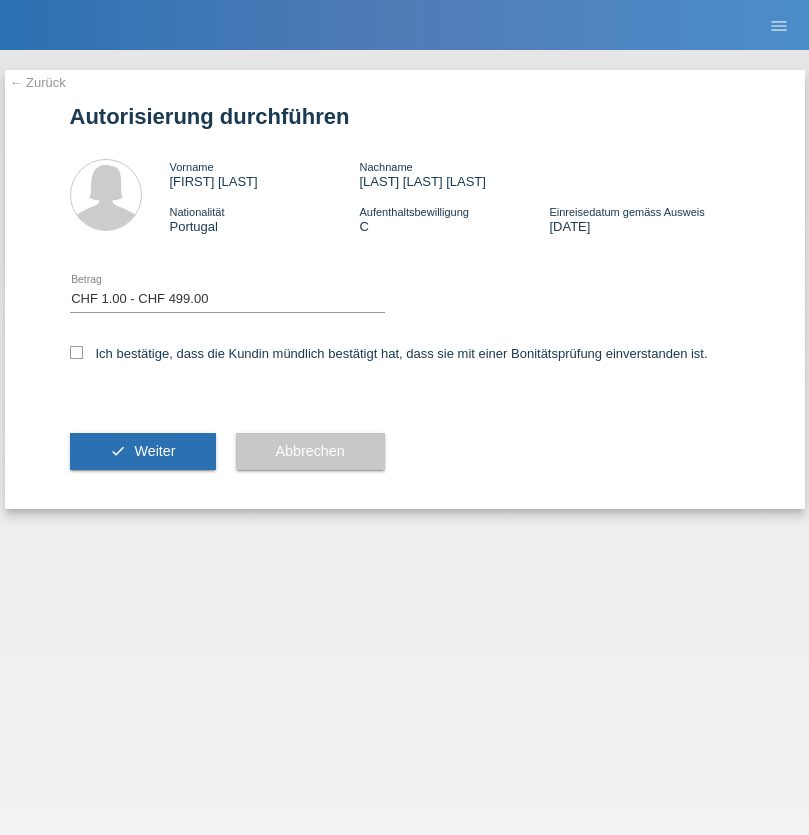 select on "1" 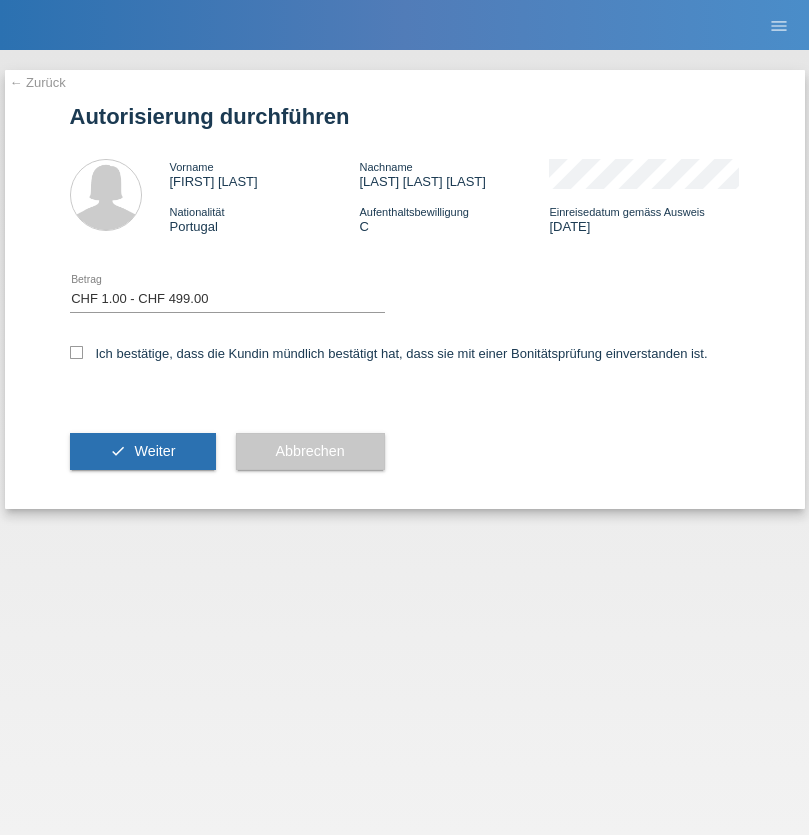 checkbox on "true" 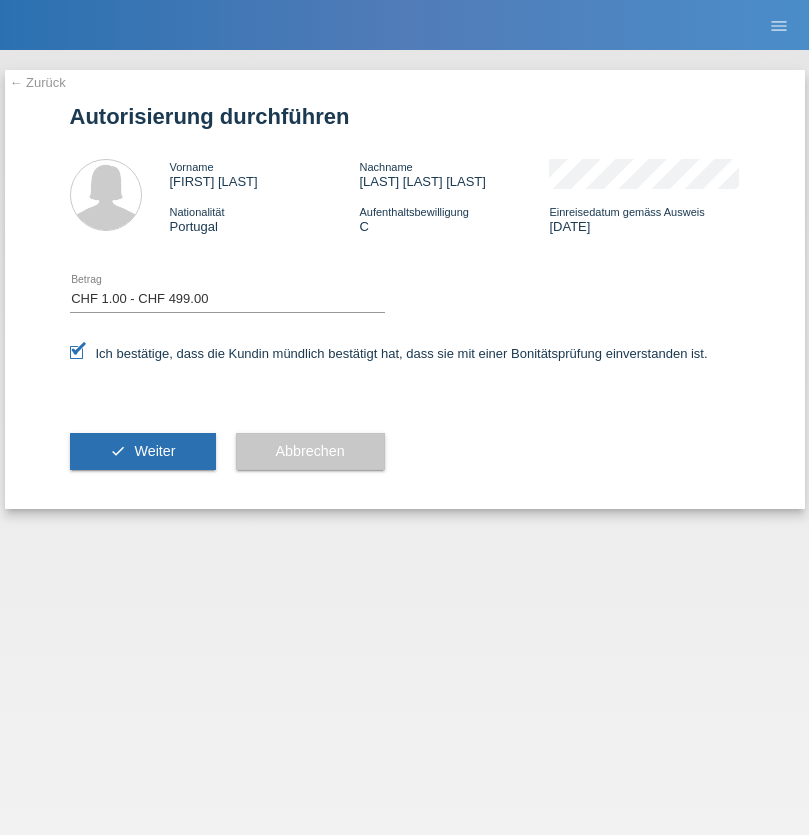 scroll, scrollTop: 0, scrollLeft: 0, axis: both 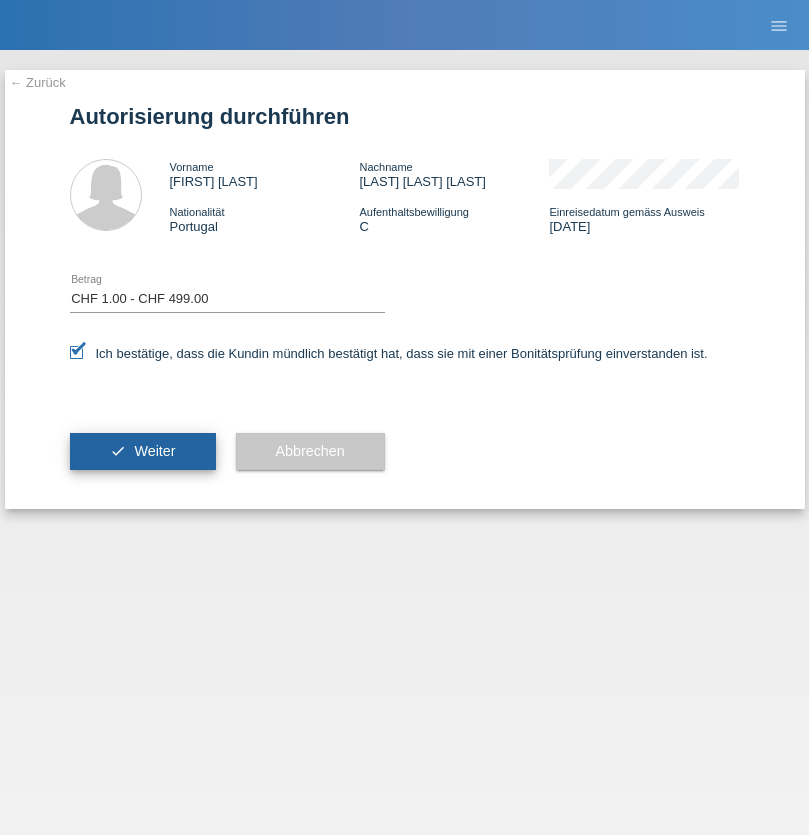 click on "Weiter" at bounding box center (154, 451) 